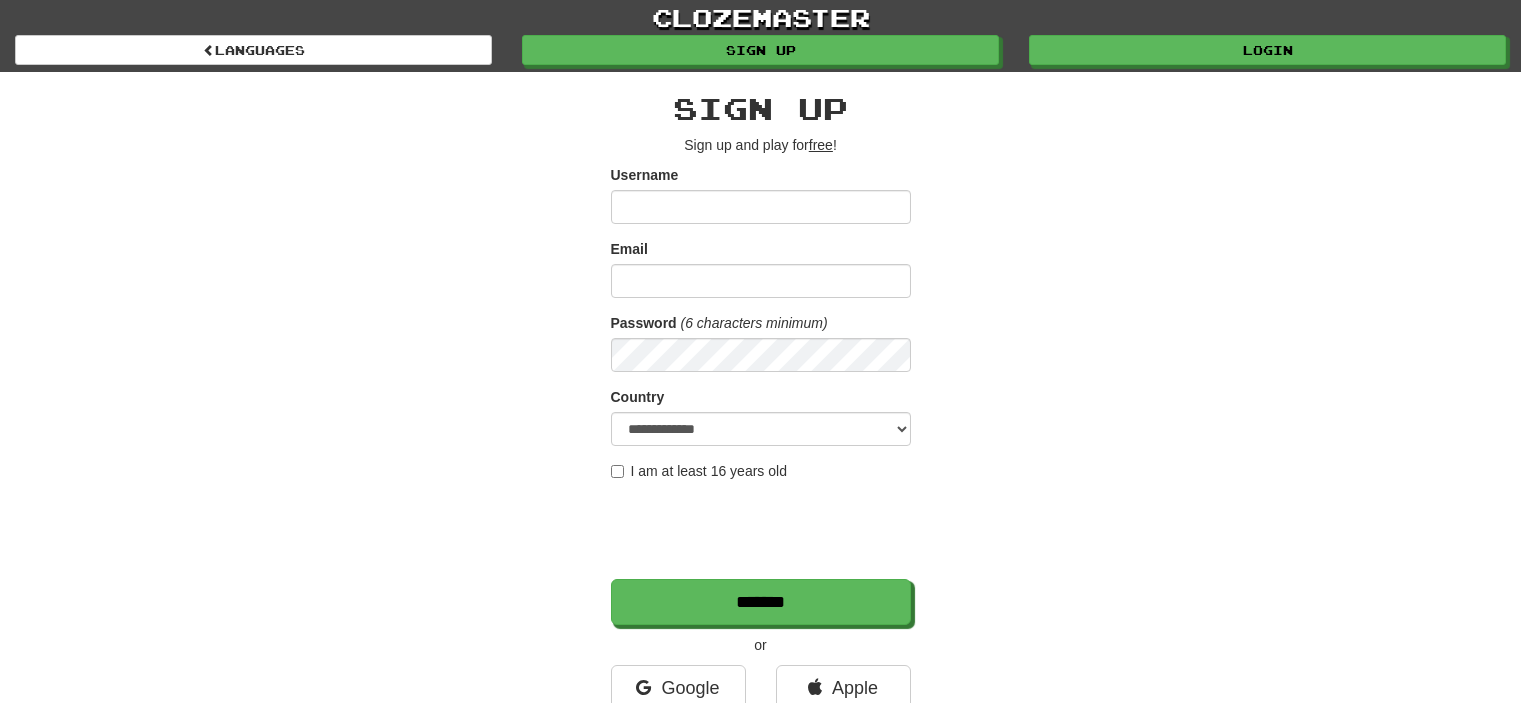 scroll, scrollTop: 0, scrollLeft: 0, axis: both 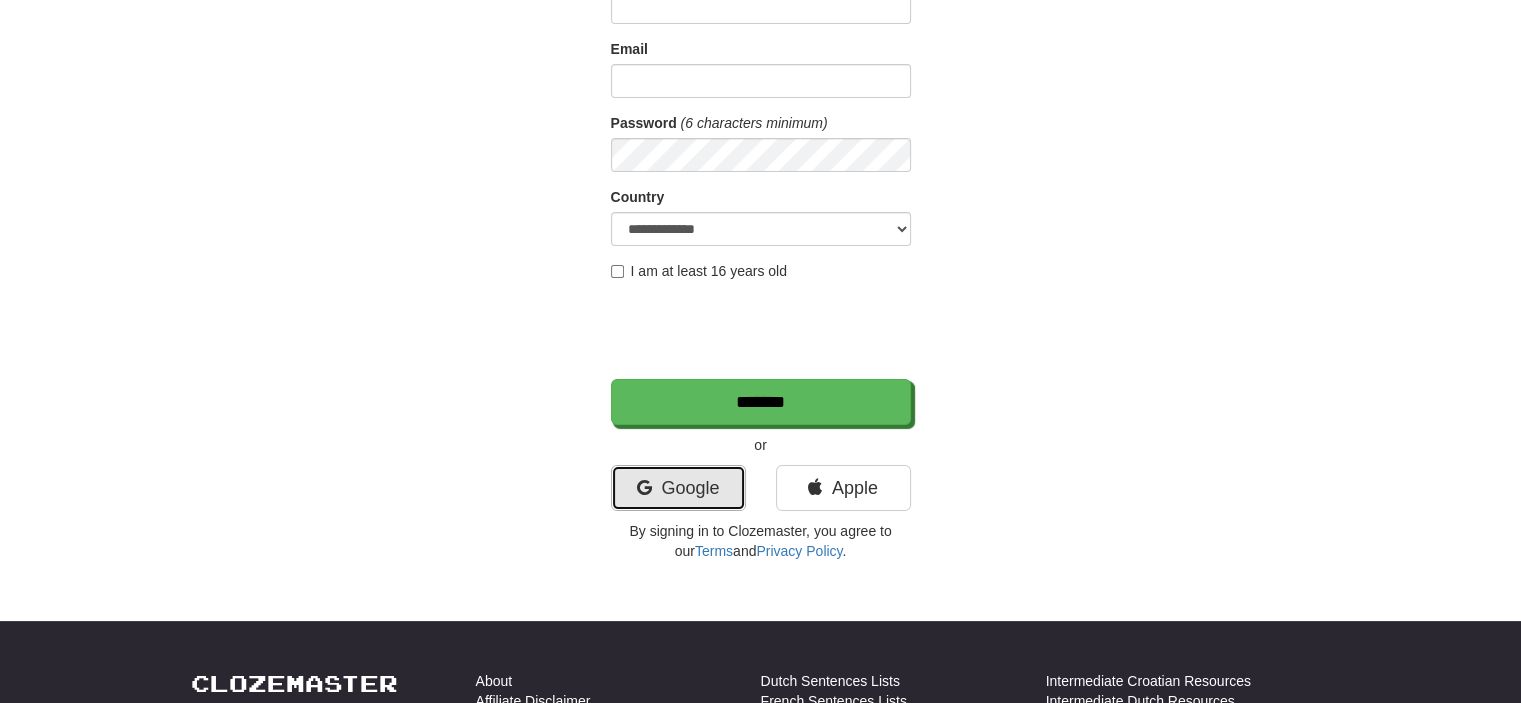 click on "Google" at bounding box center [678, 488] 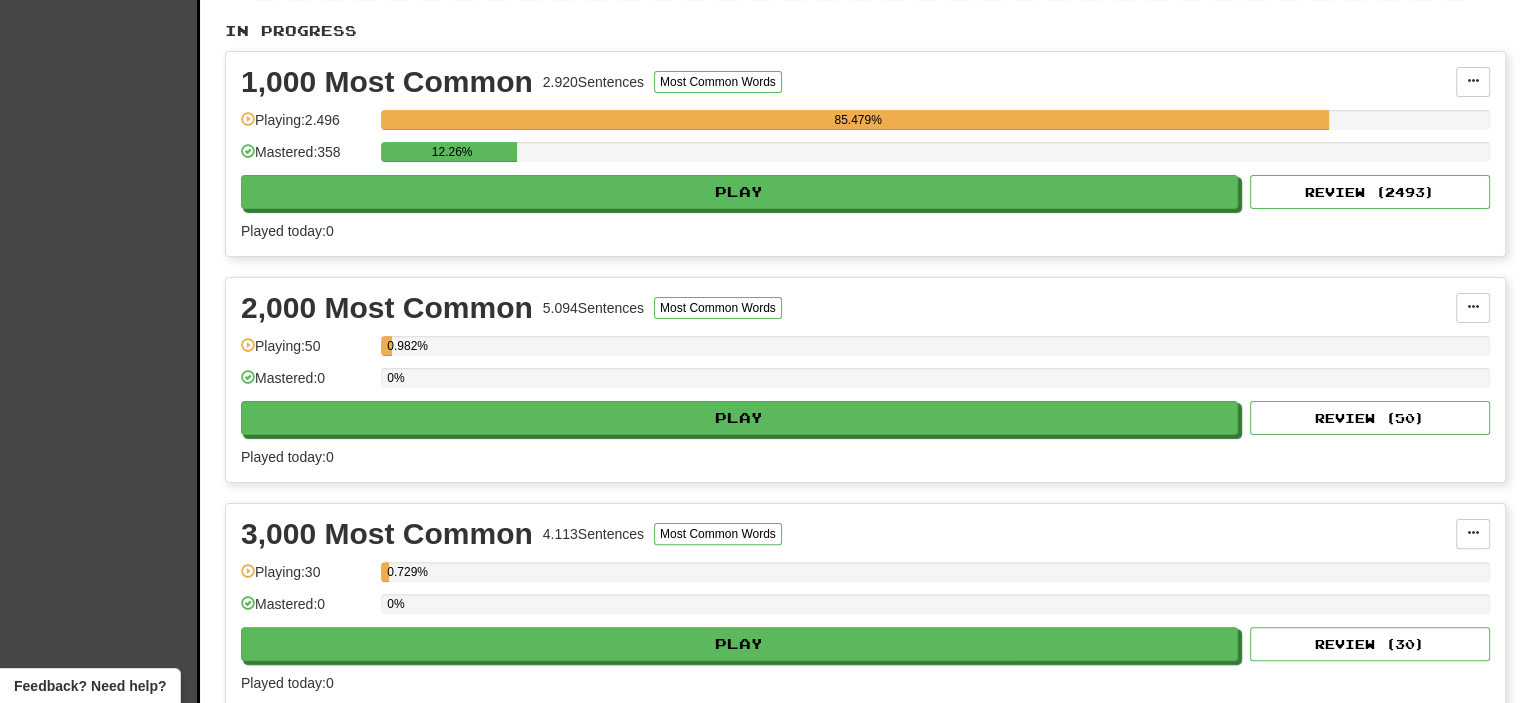 scroll, scrollTop: 300, scrollLeft: 0, axis: vertical 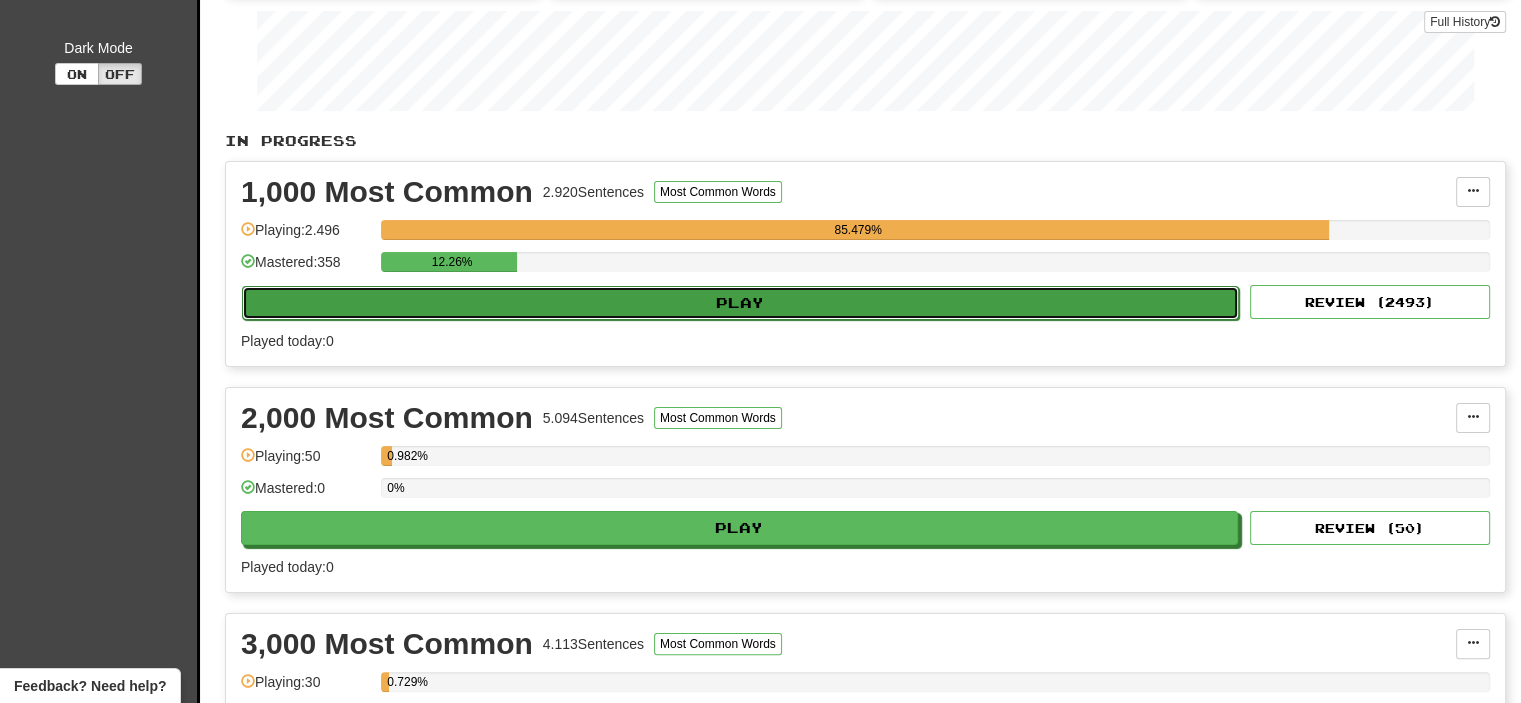 click on "Play" at bounding box center [740, 303] 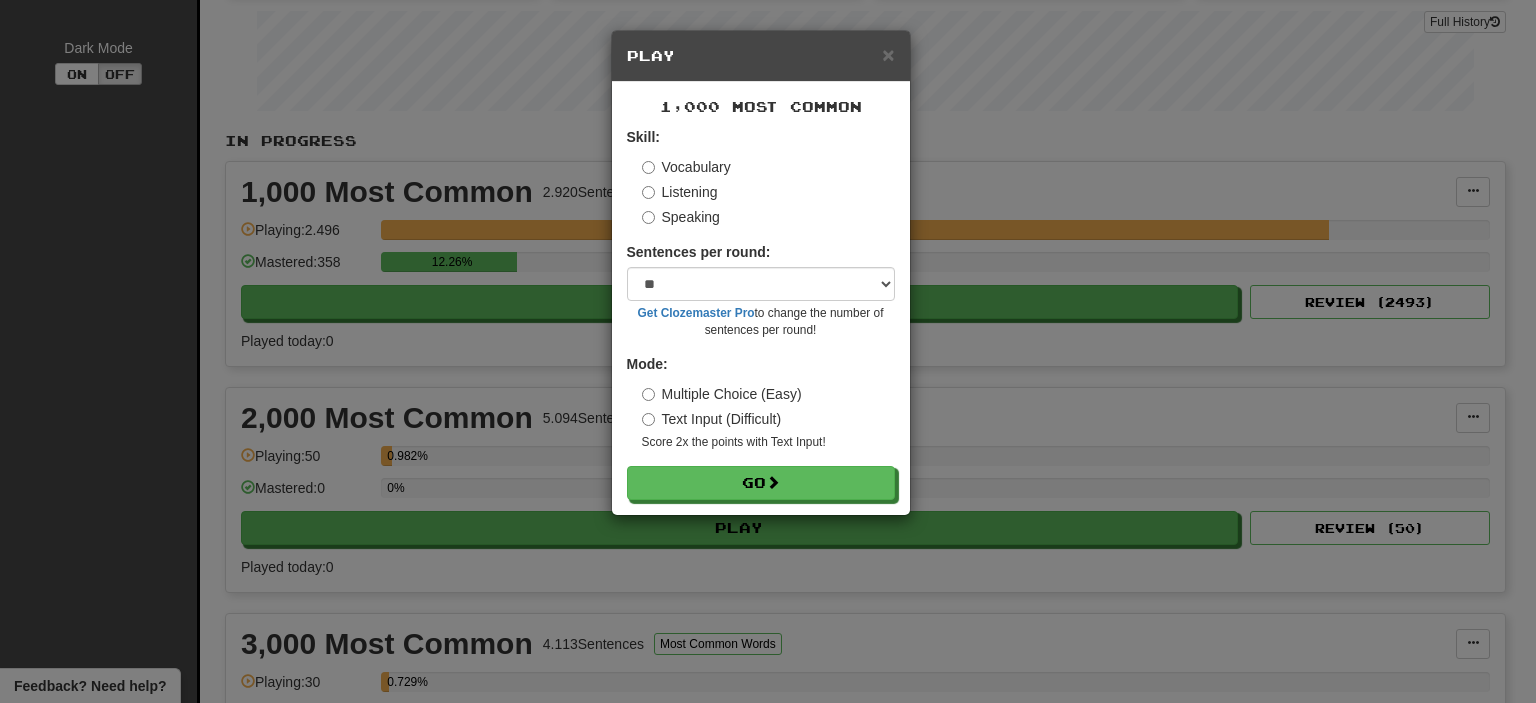 click on "× Play 1,000 Most Common Skill: Vocabulary Listening Speaking Sentences per round: * ** ** ** ** ** *** ******** Get Clozemaster Pro  to change the number of sentences per round! Mode: Multiple Choice (Easy) Text Input (Difficult) Score 2x the points with Text Input ! Go" at bounding box center (768, 351) 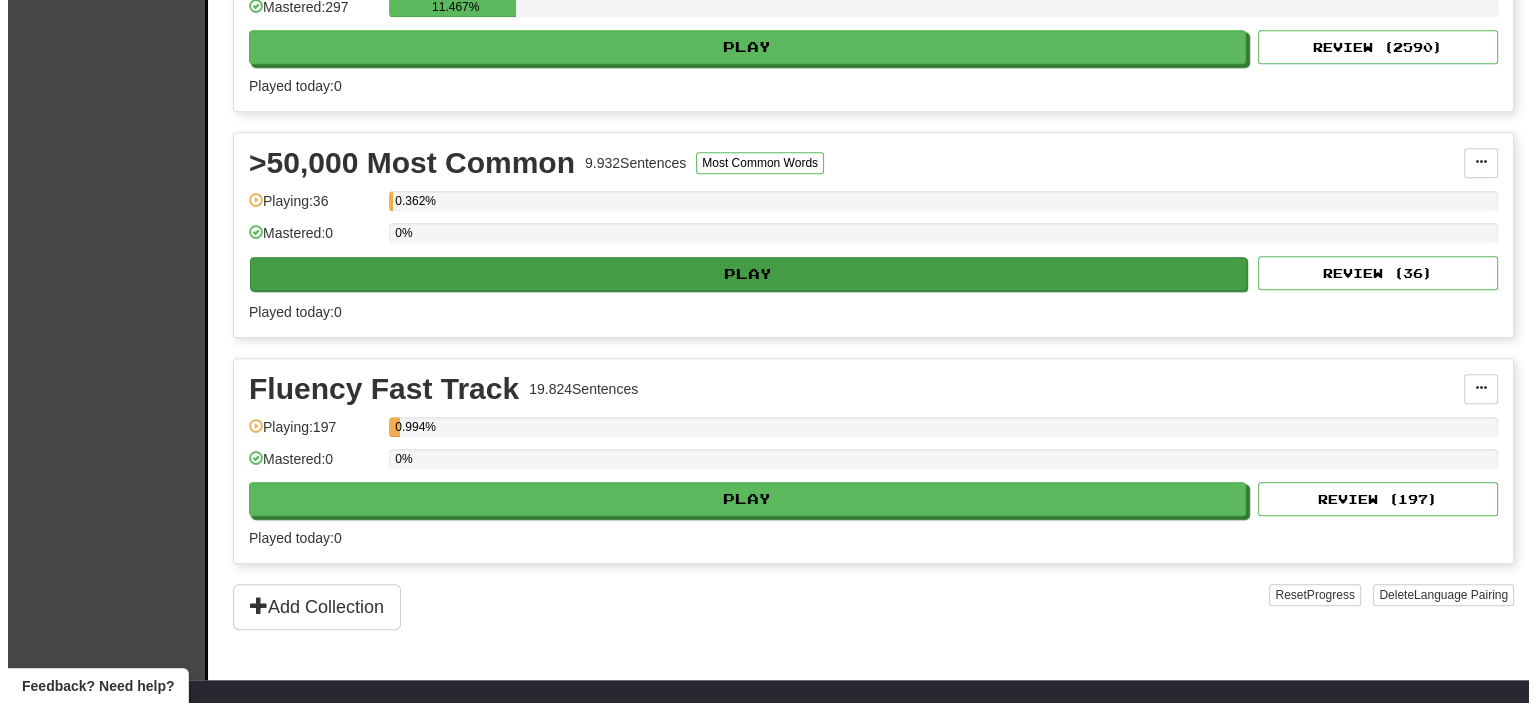 scroll, scrollTop: 1700, scrollLeft: 0, axis: vertical 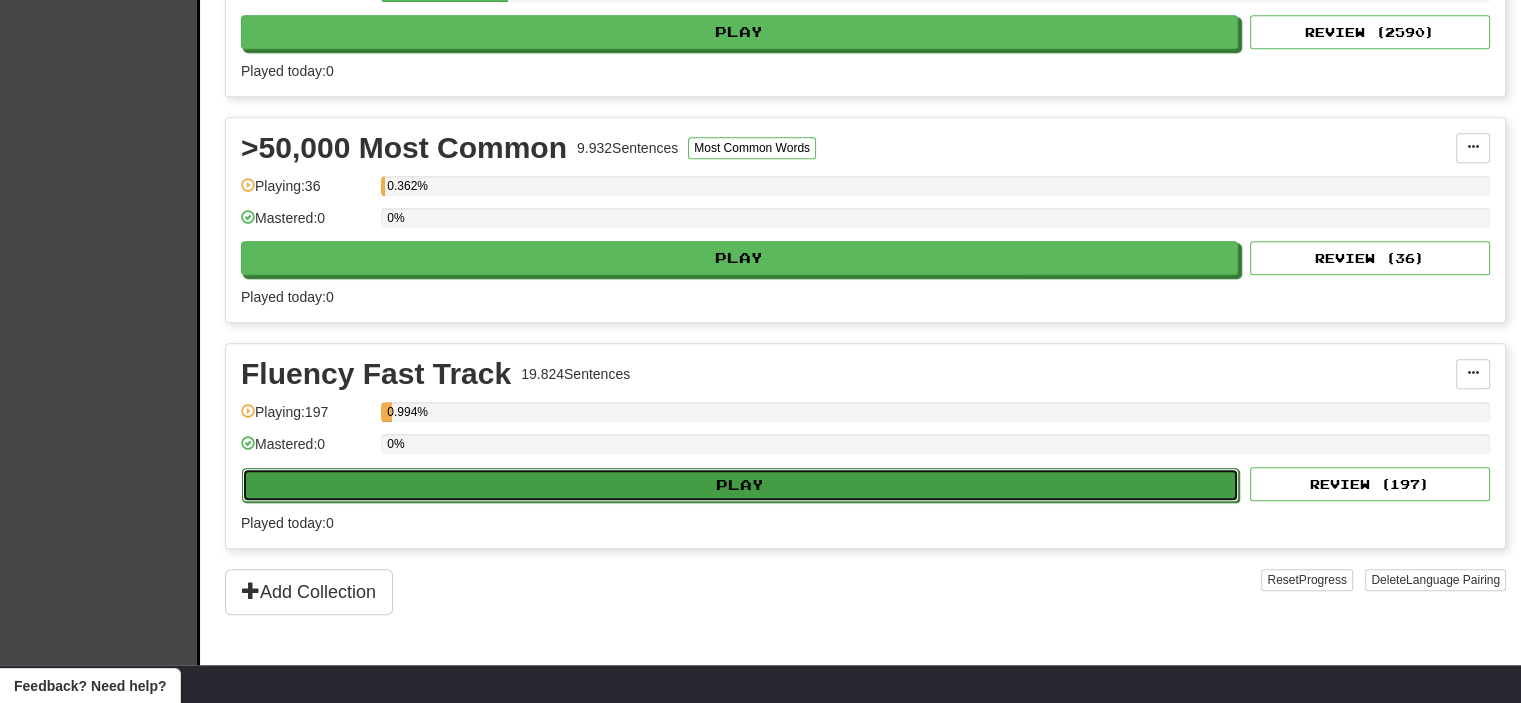 click on "Play" at bounding box center (740, 485) 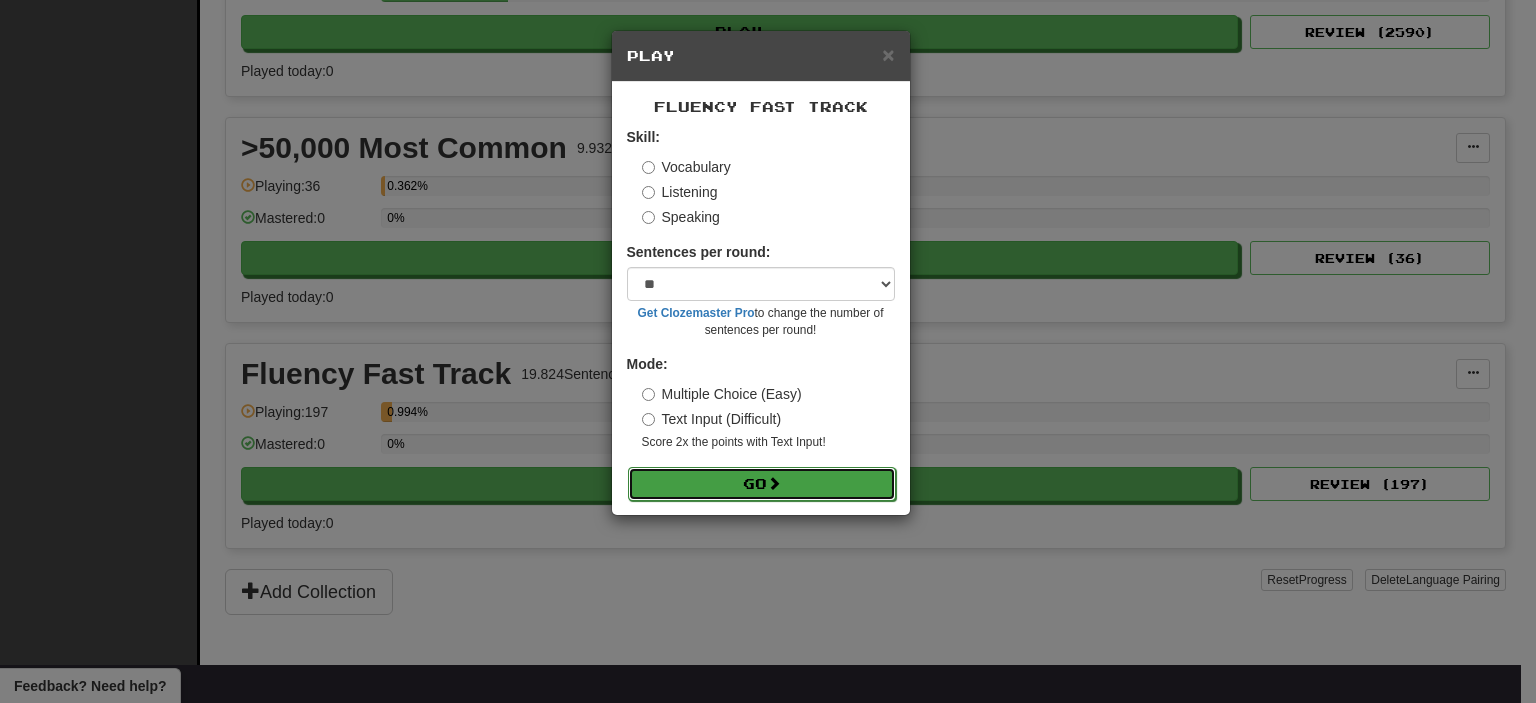 click at bounding box center [774, 483] 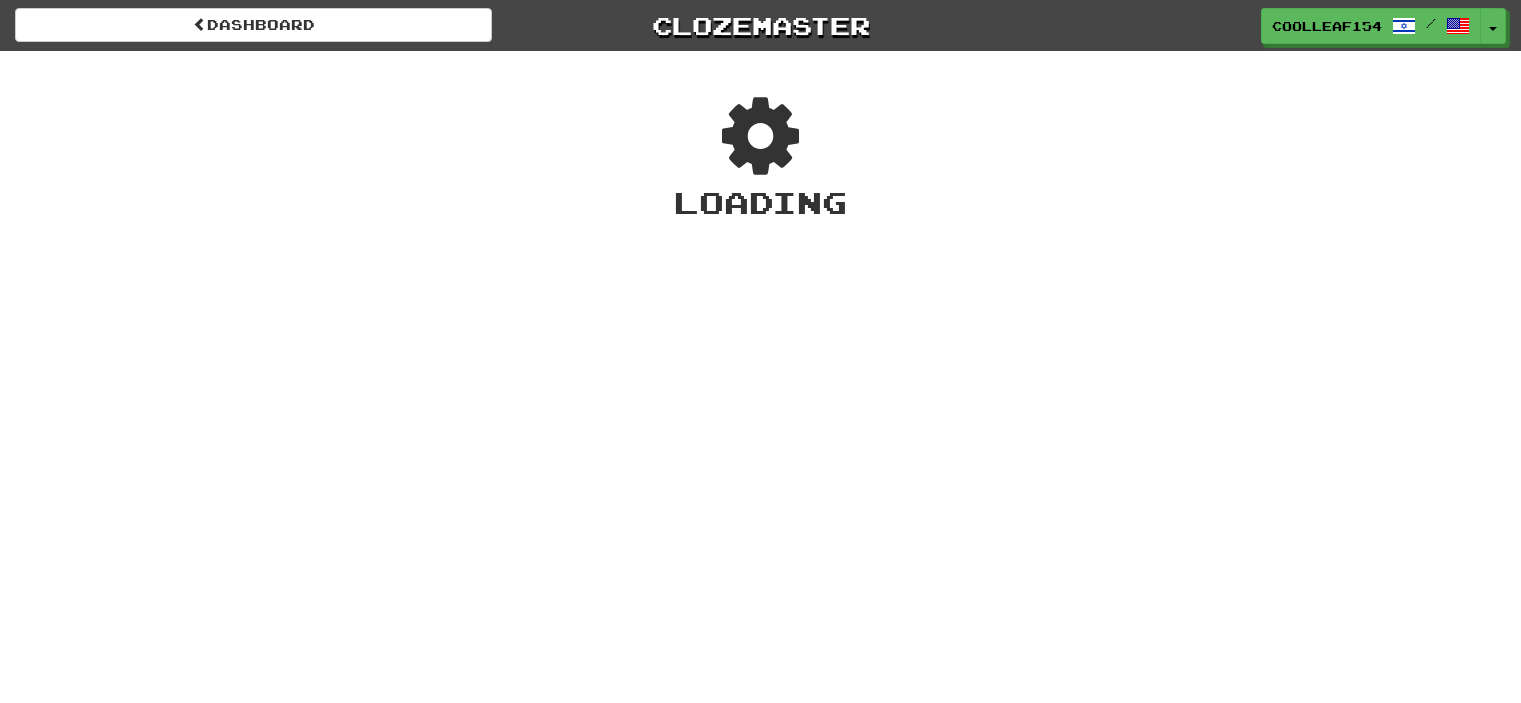 scroll, scrollTop: 0, scrollLeft: 0, axis: both 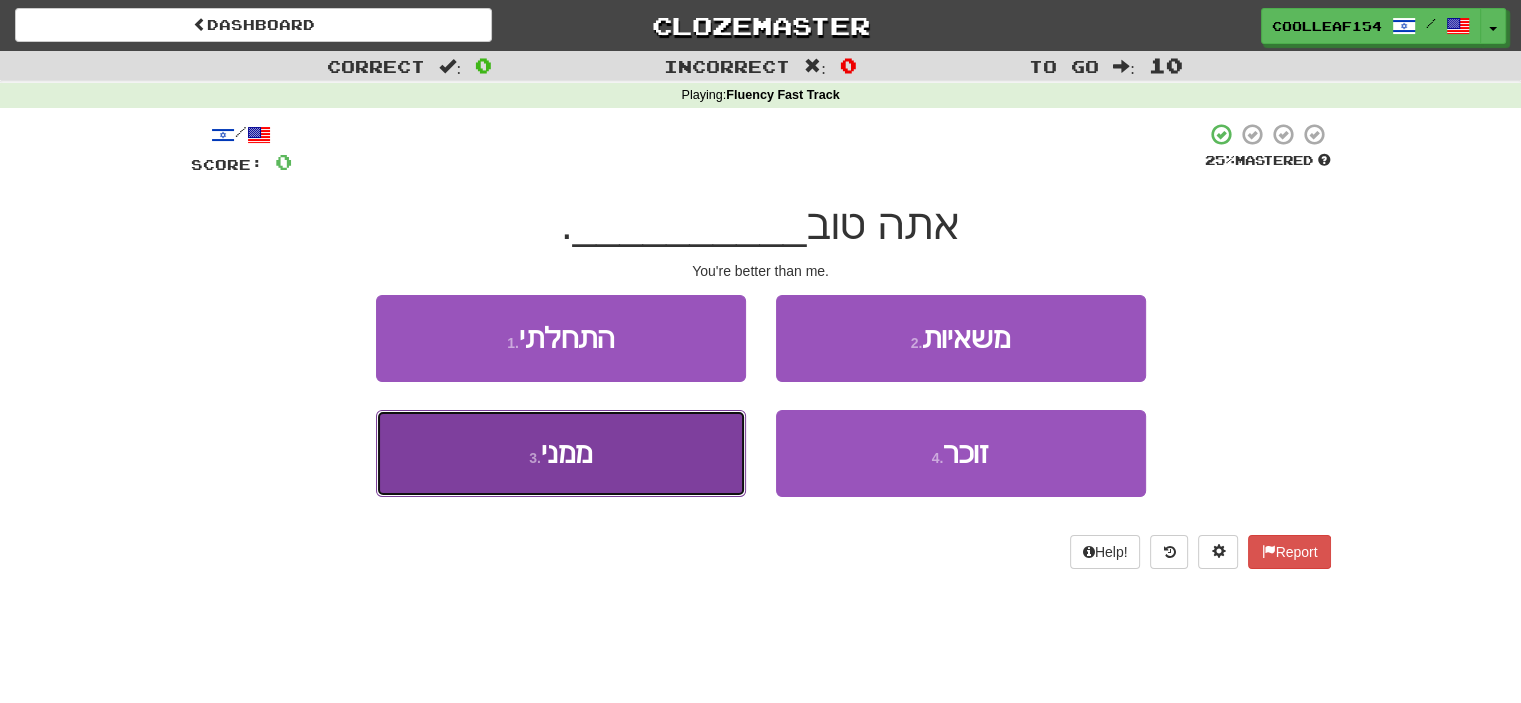 click on "3 .  ממני" at bounding box center (561, 453) 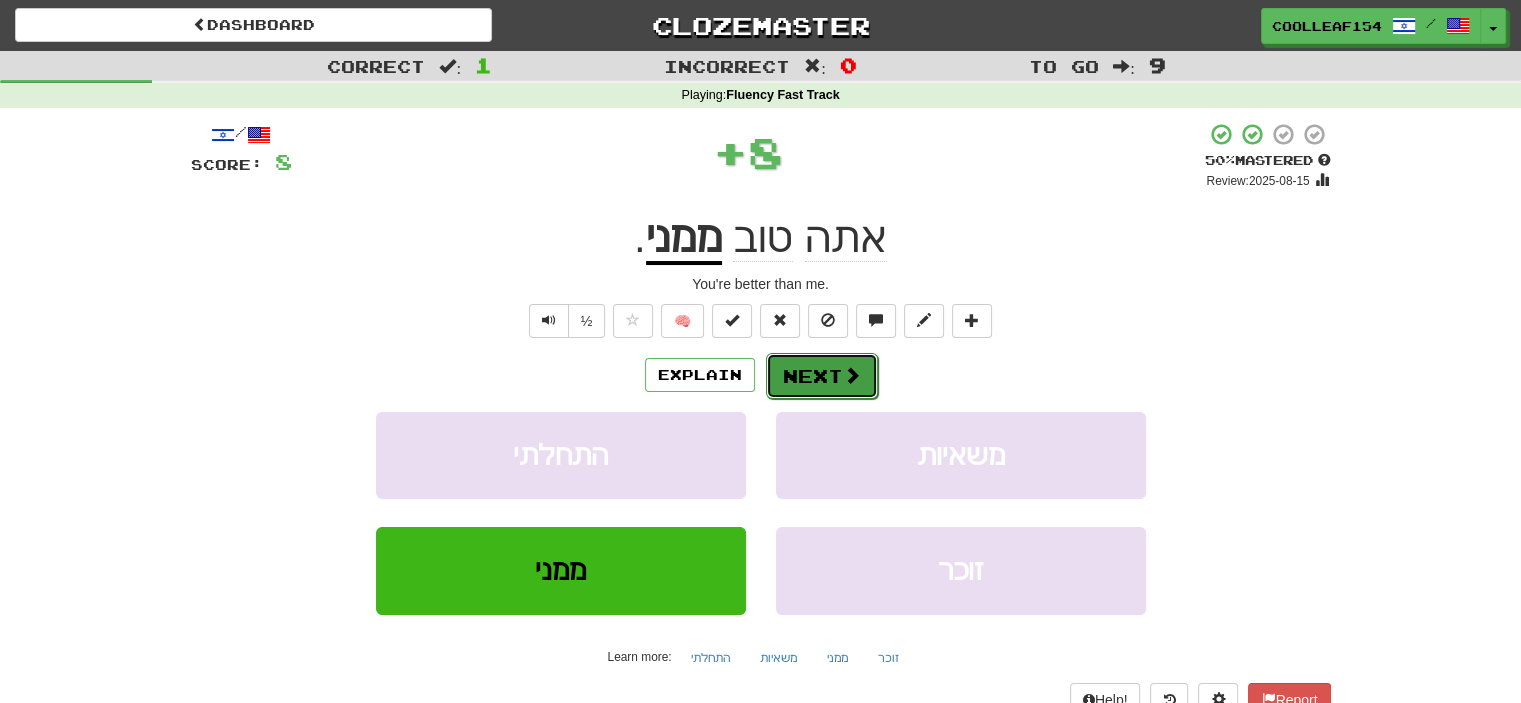 click on "Next" at bounding box center [822, 376] 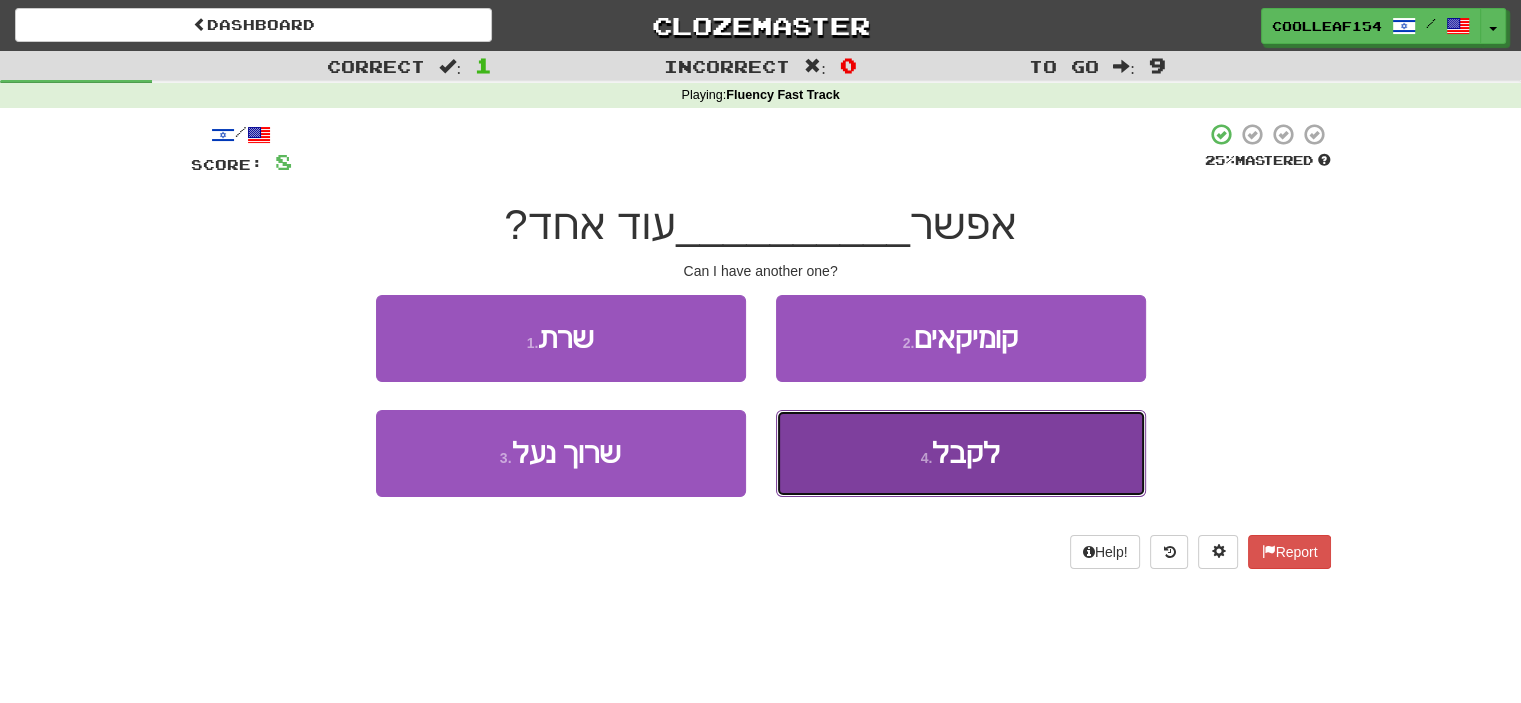 click on "לקבל" at bounding box center [966, 453] 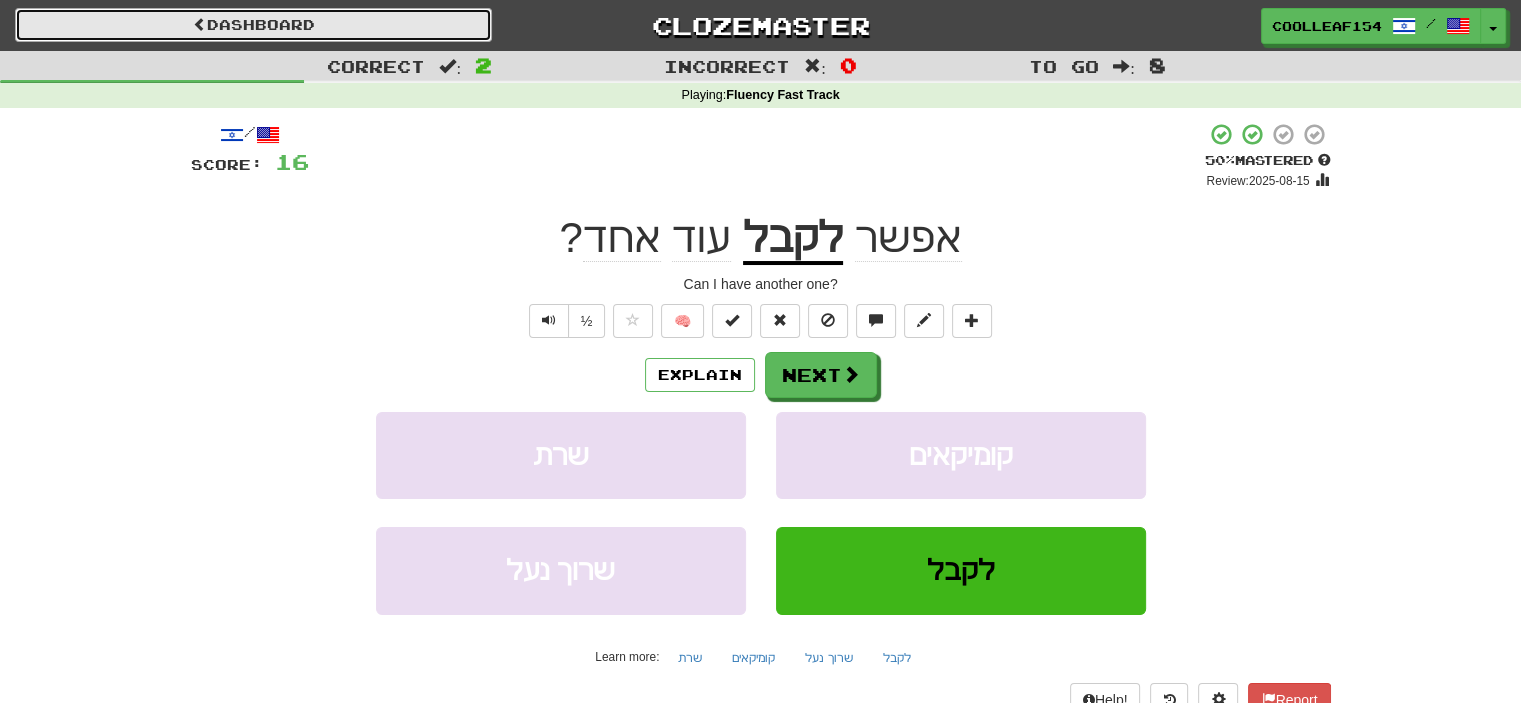 click on "Dashboard" at bounding box center [253, 25] 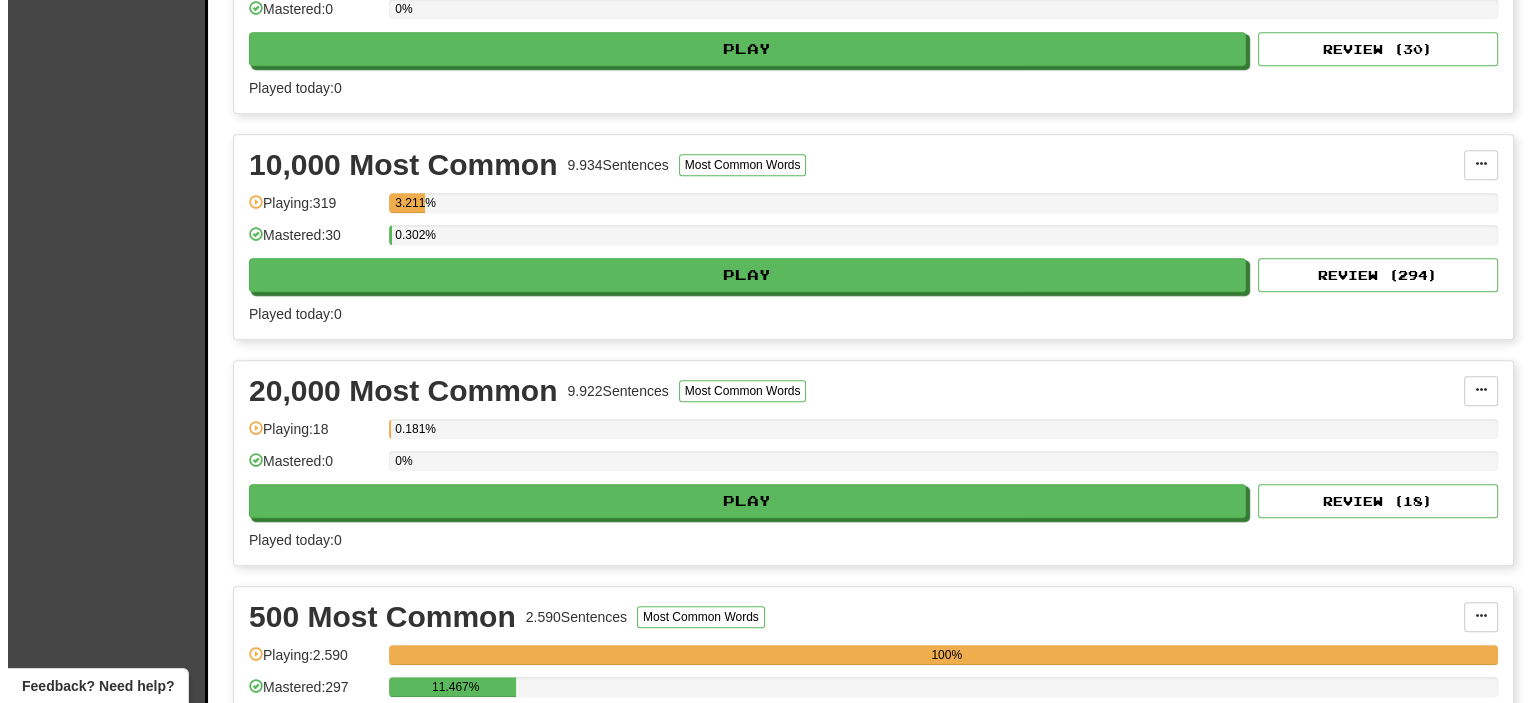 scroll, scrollTop: 900, scrollLeft: 0, axis: vertical 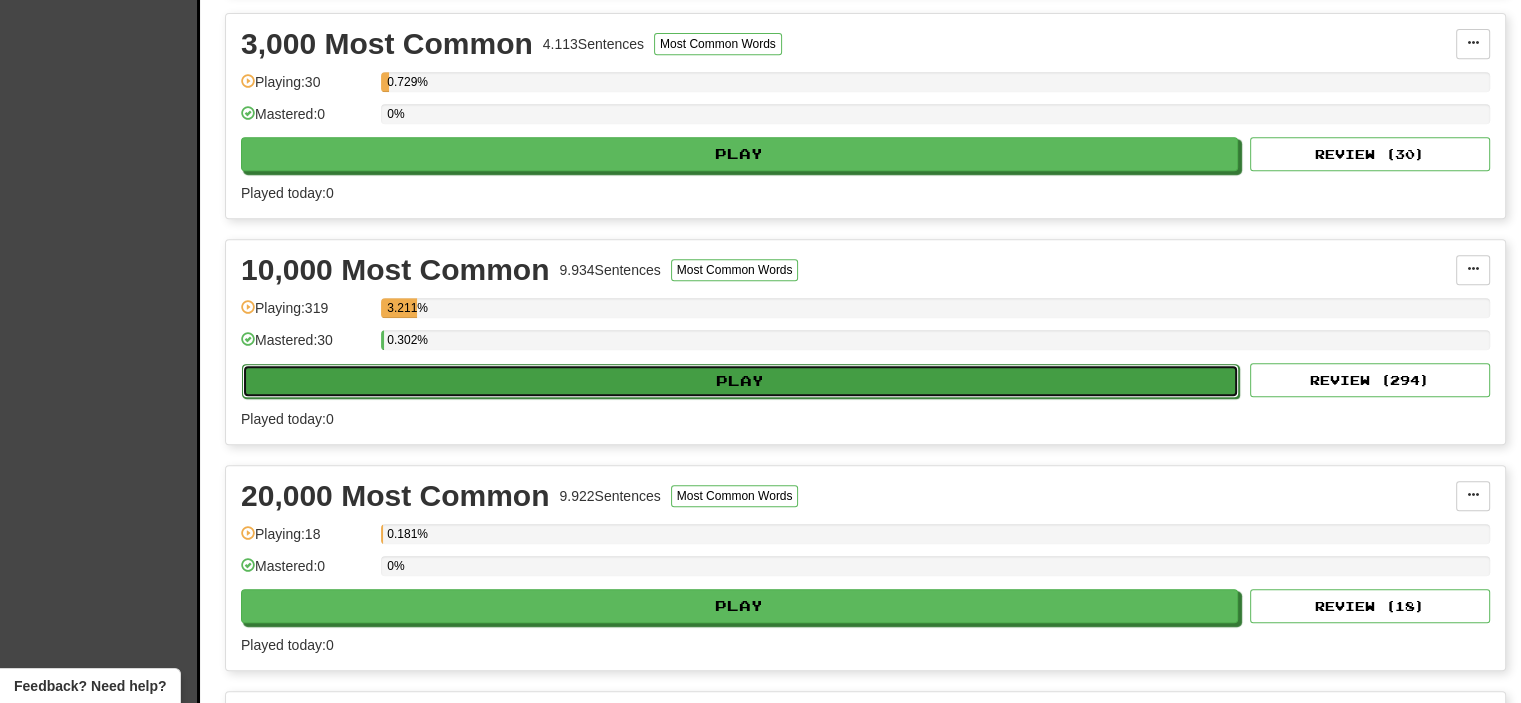 click on "Play" at bounding box center [740, 381] 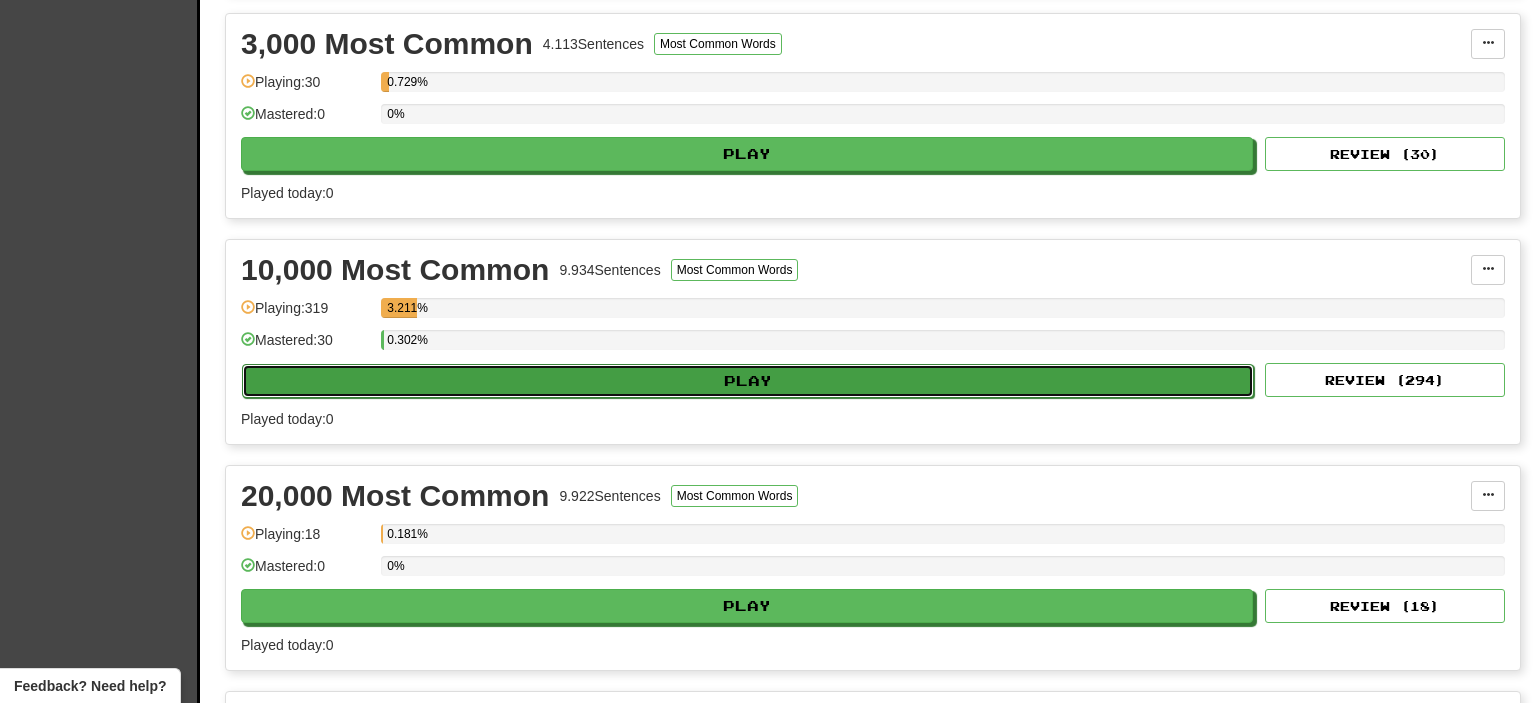 select on "**" 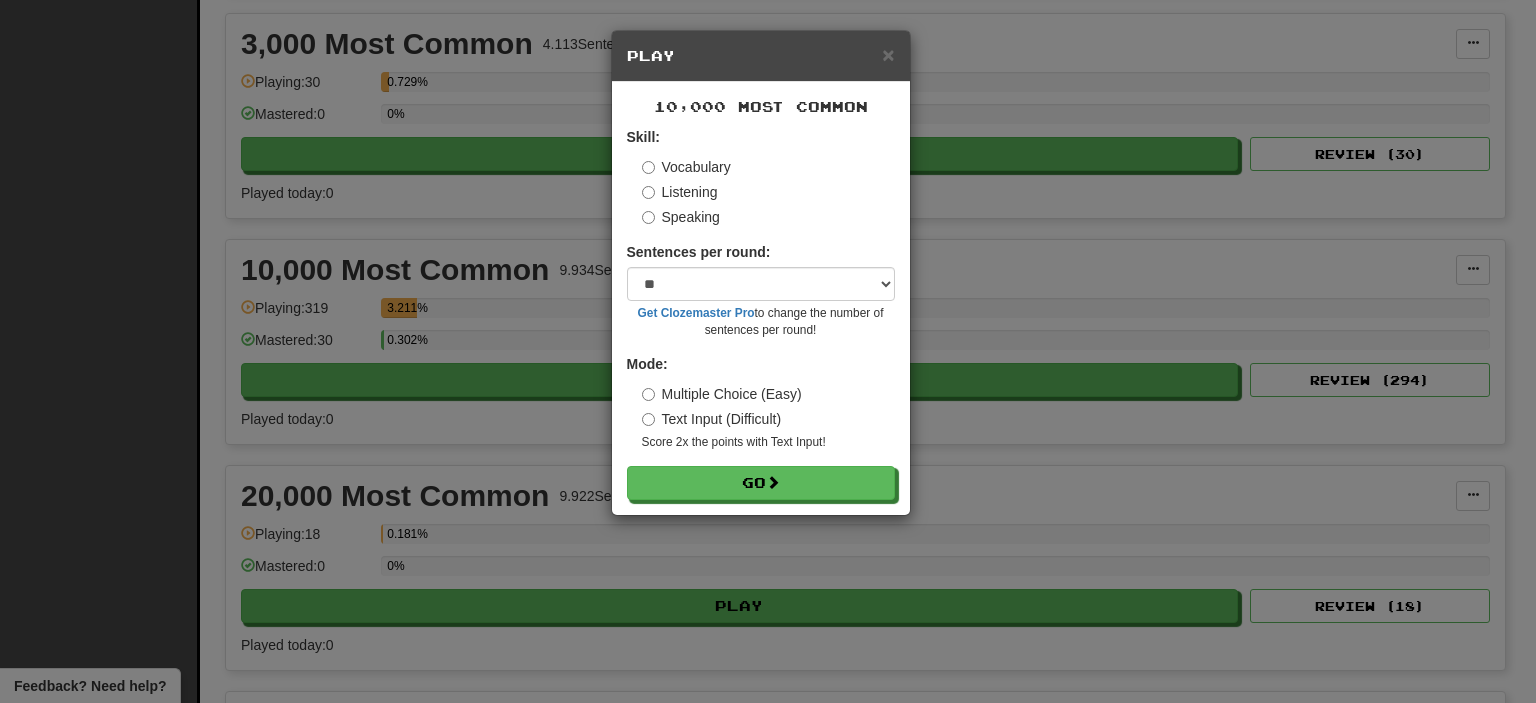 drag, startPoint x: 843, startPoint y: 455, endPoint x: 851, endPoint y: 486, distance: 32.01562 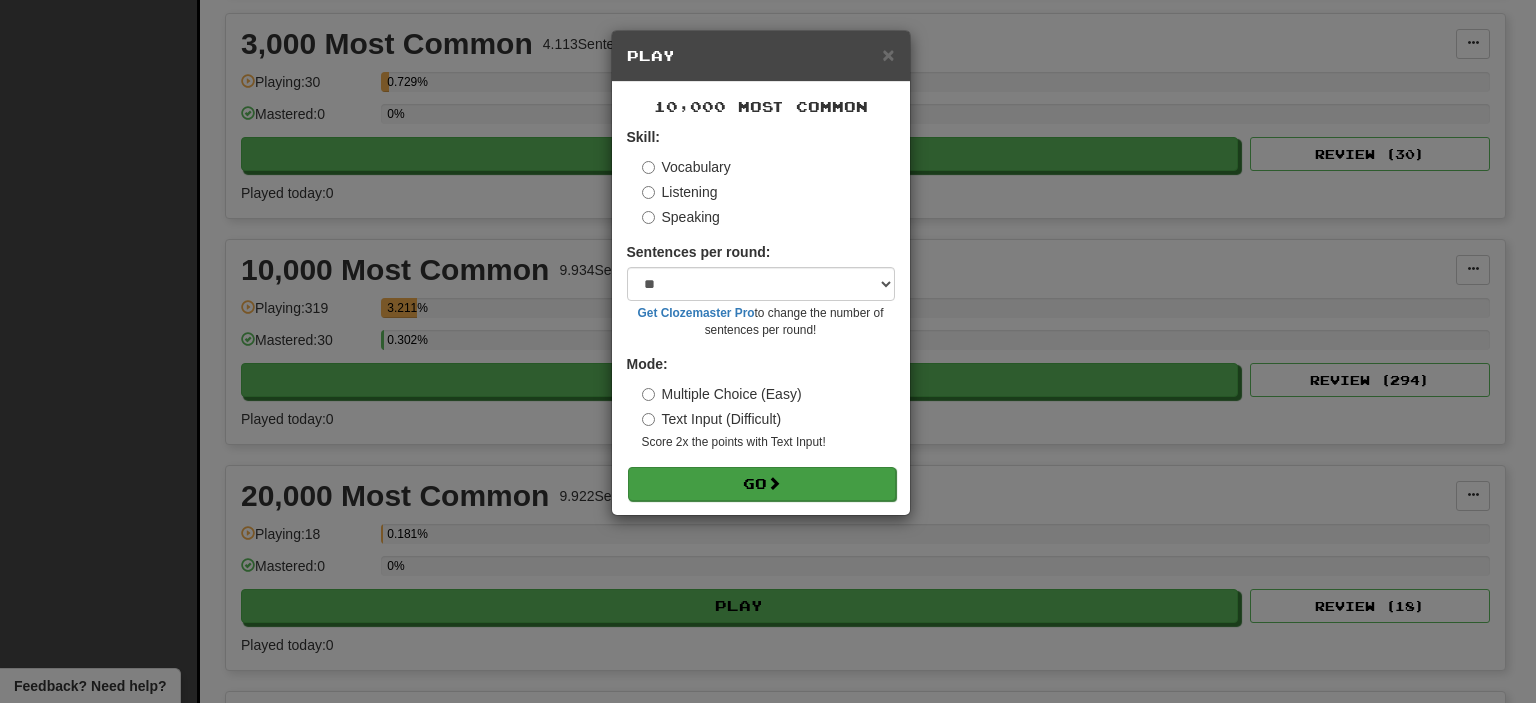 click on "Skill: Vocabulary Listening Speaking Sentences per round: * ** ** ** ** ** *** ******** Get Clozemaster Pro  to change the number of sentences per round! Mode: Multiple Choice (Easy) Text Input (Difficult) Score 2x the points with Text Input ! Go" at bounding box center (761, 313) 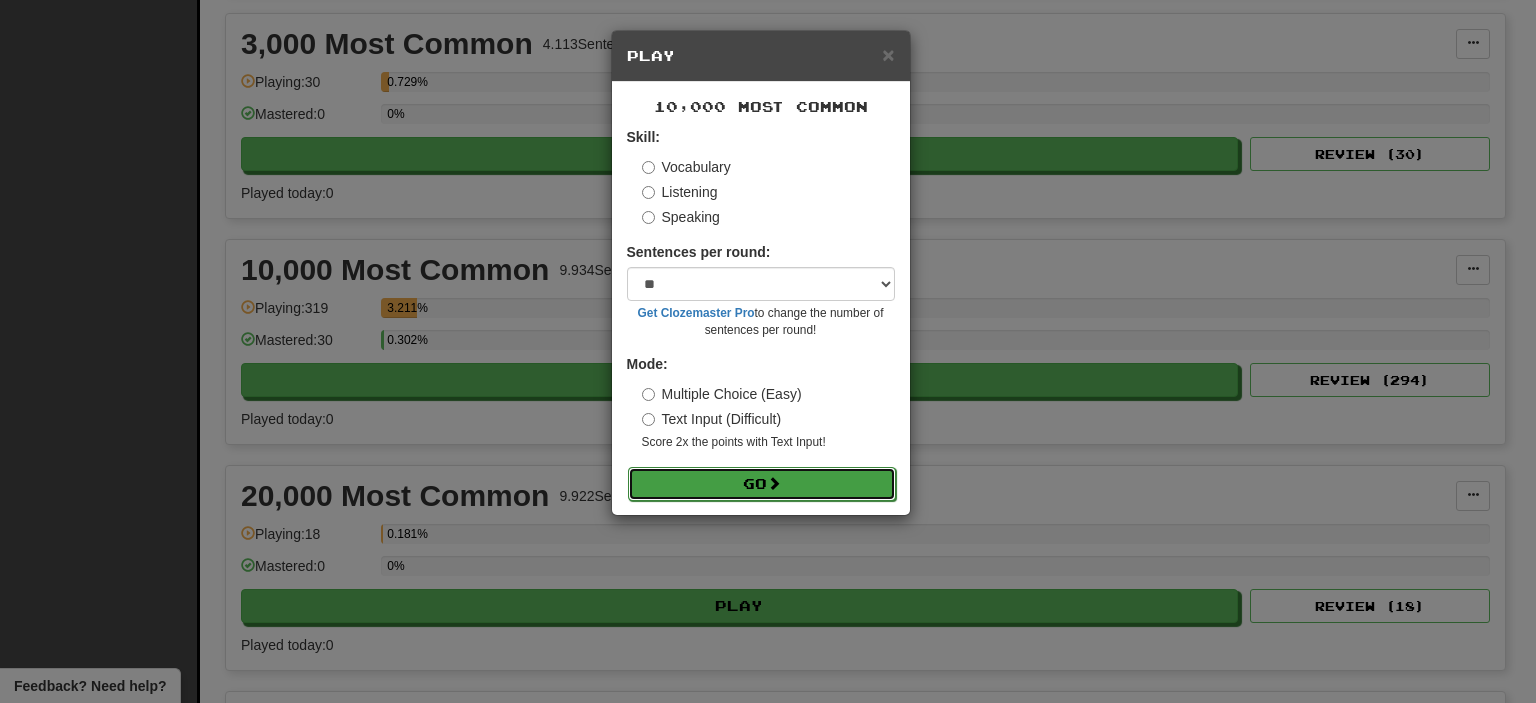 click on "Go" at bounding box center [762, 484] 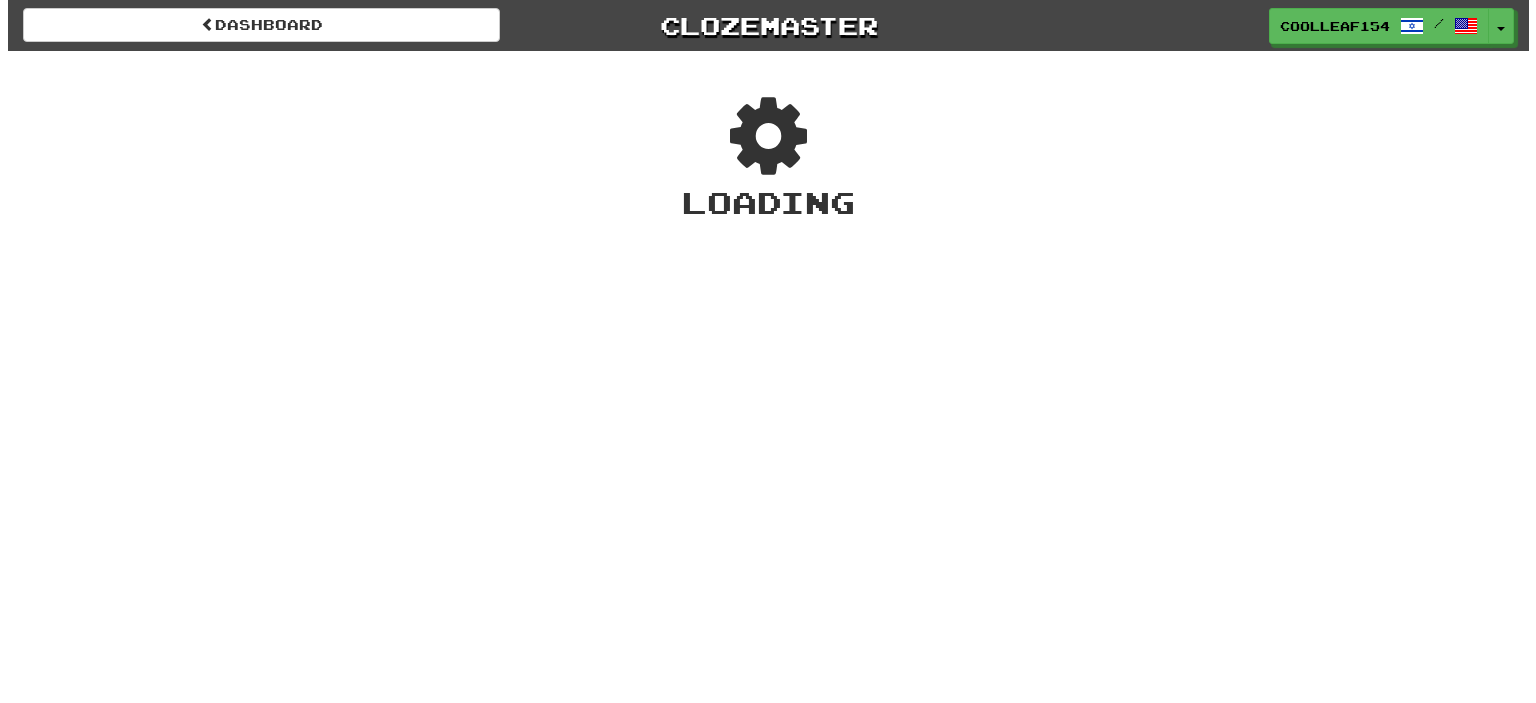 scroll, scrollTop: 0, scrollLeft: 0, axis: both 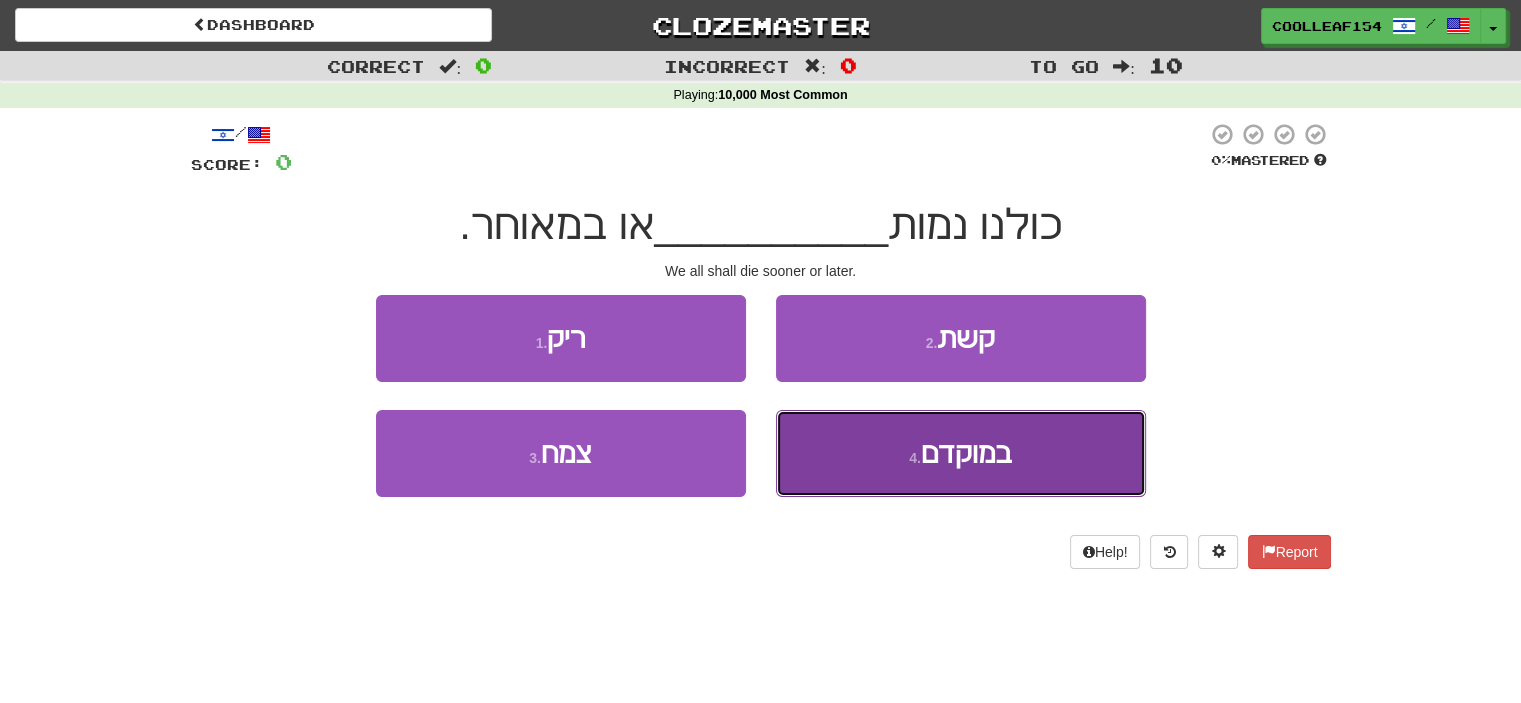 click on "4 .  במוקדם" at bounding box center (961, 453) 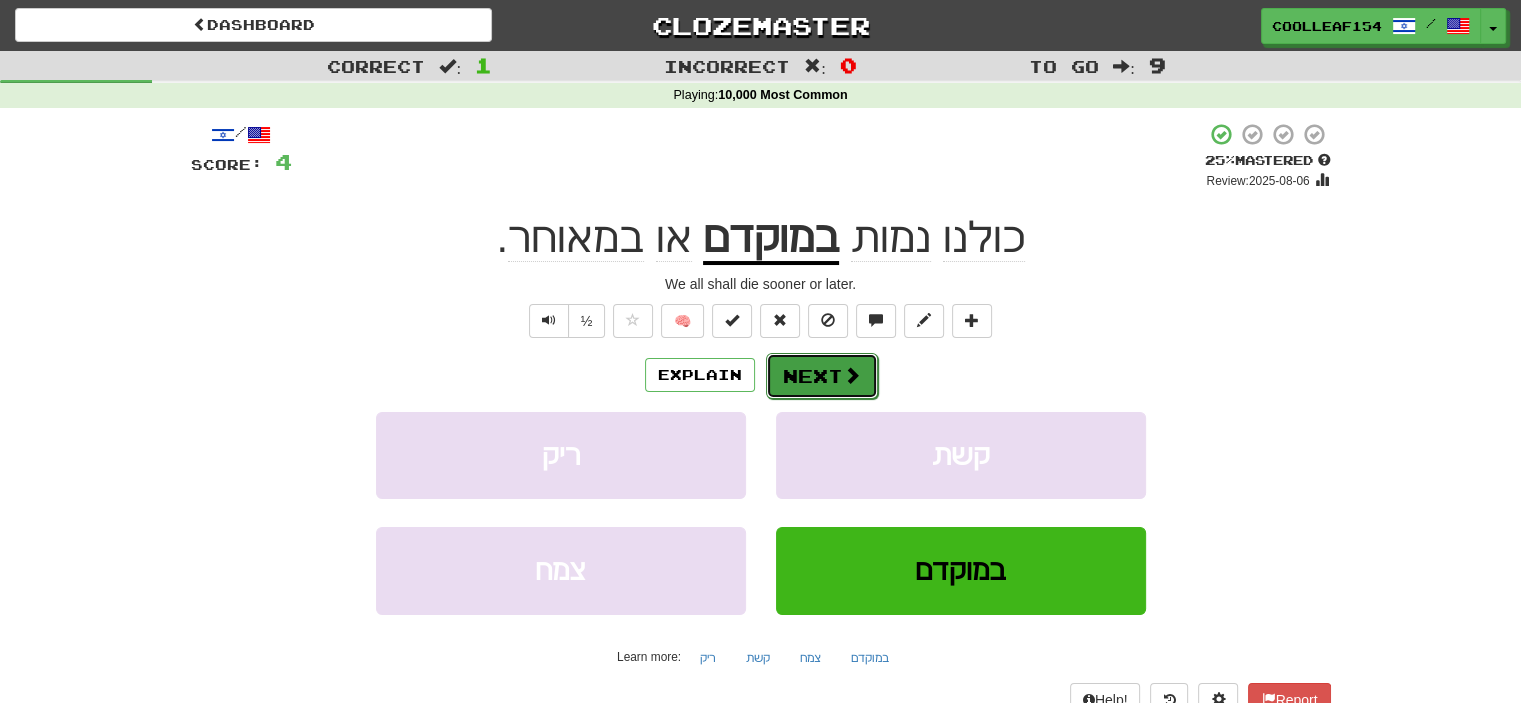 click at bounding box center (852, 375) 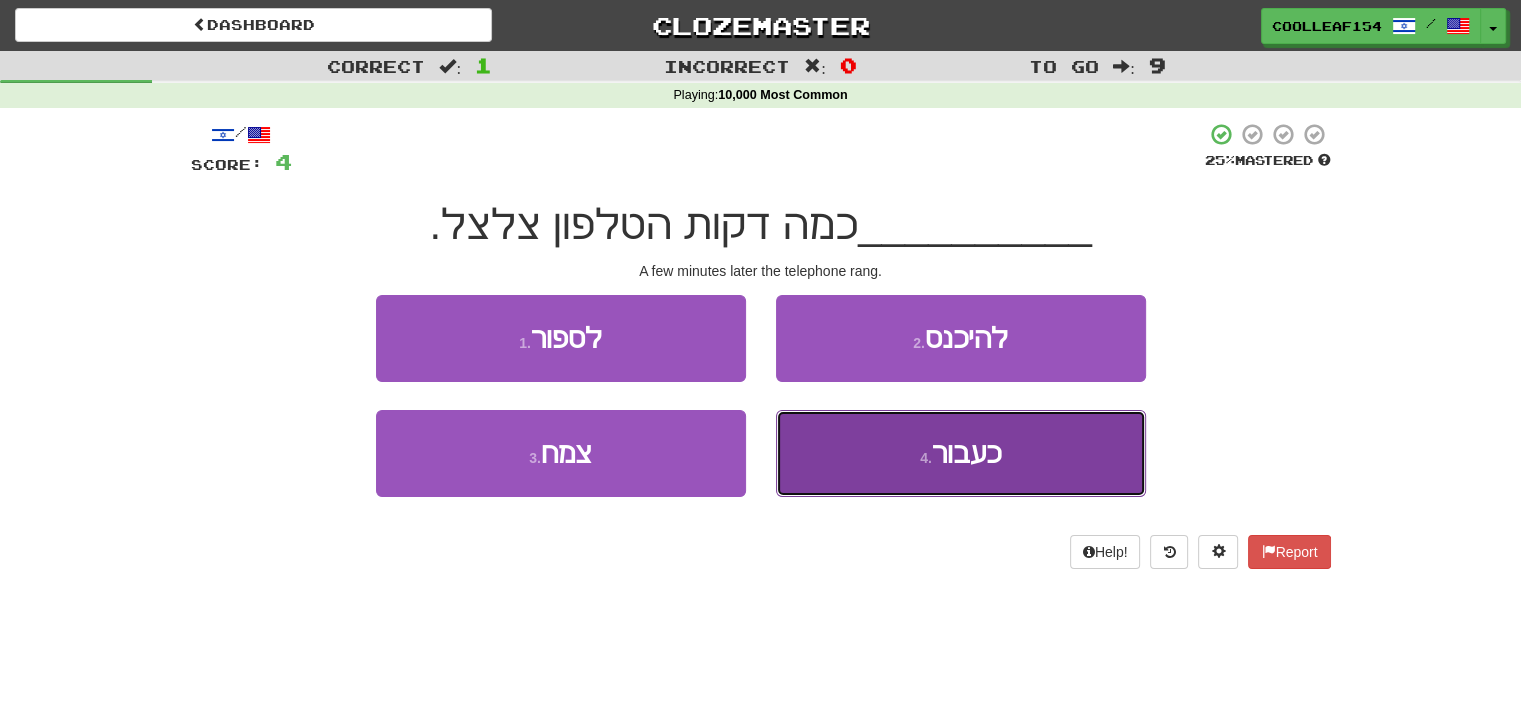click on "4 .  כעבור" at bounding box center (961, 453) 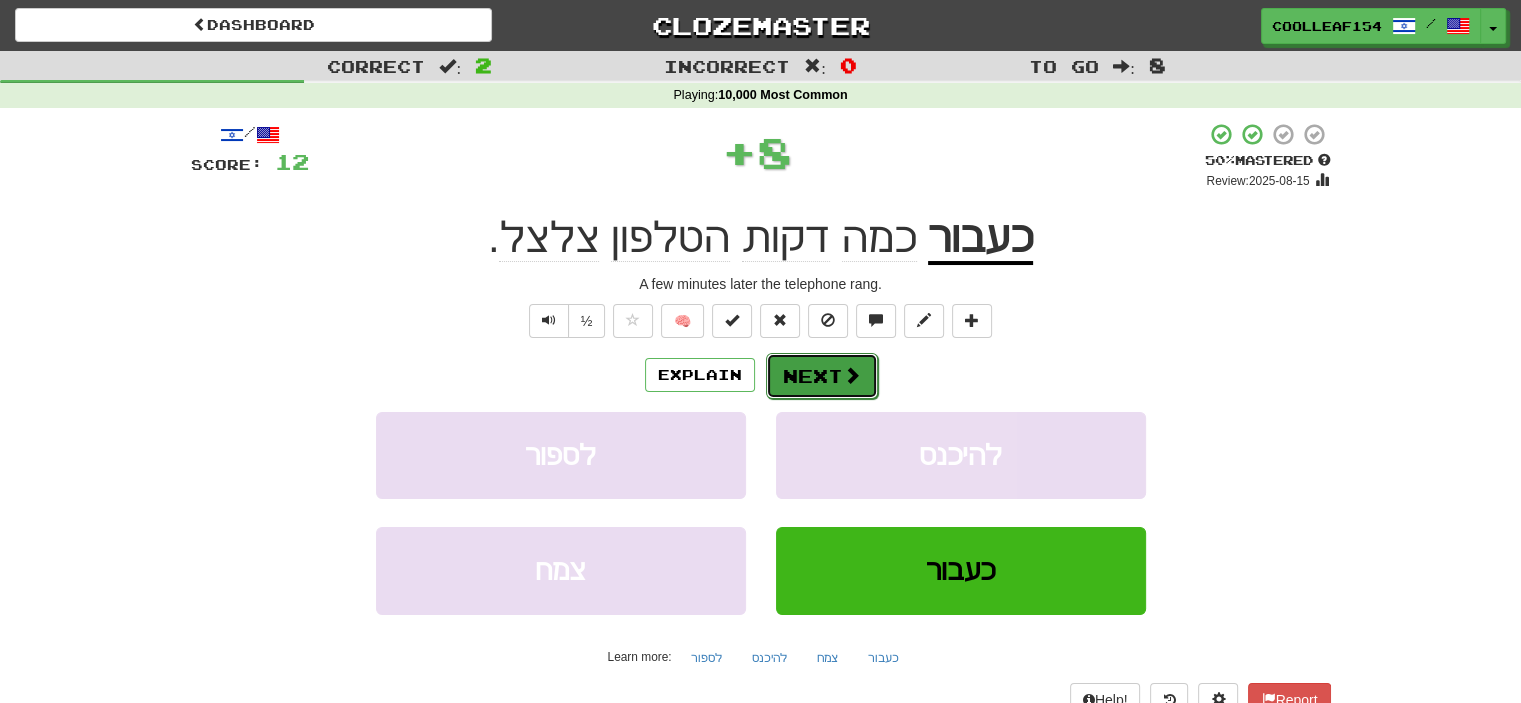 click on "Next" at bounding box center (822, 376) 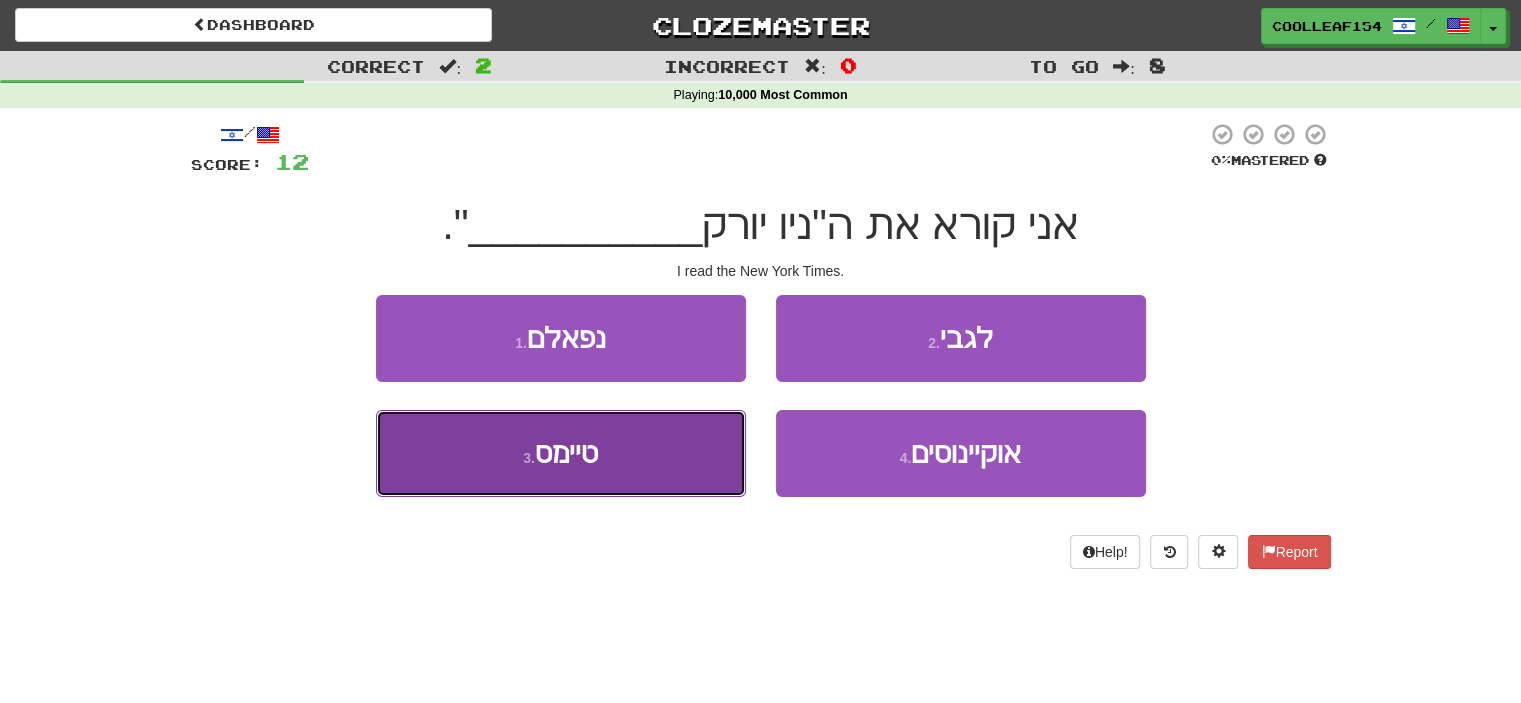 click on "3 .  טיימס" at bounding box center (561, 453) 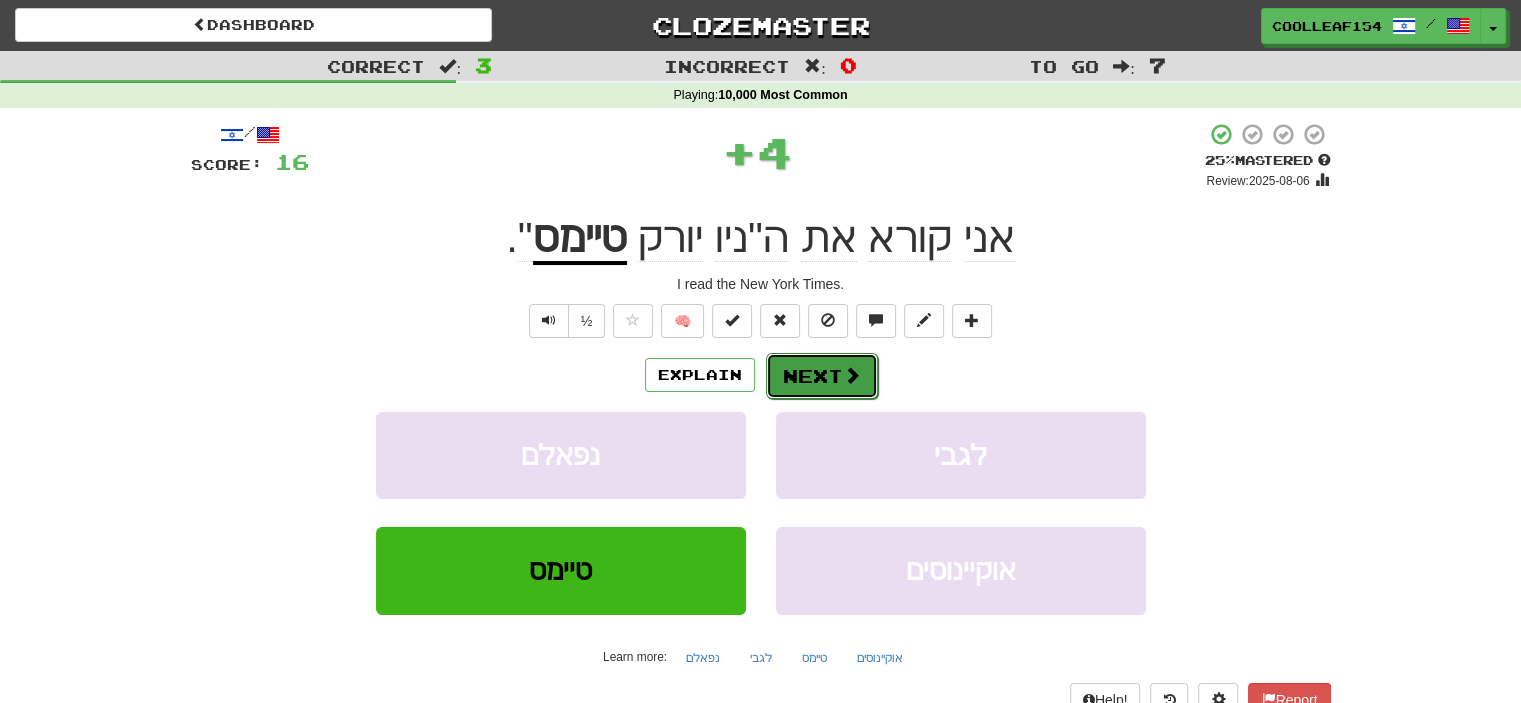 click on "Next" at bounding box center (822, 376) 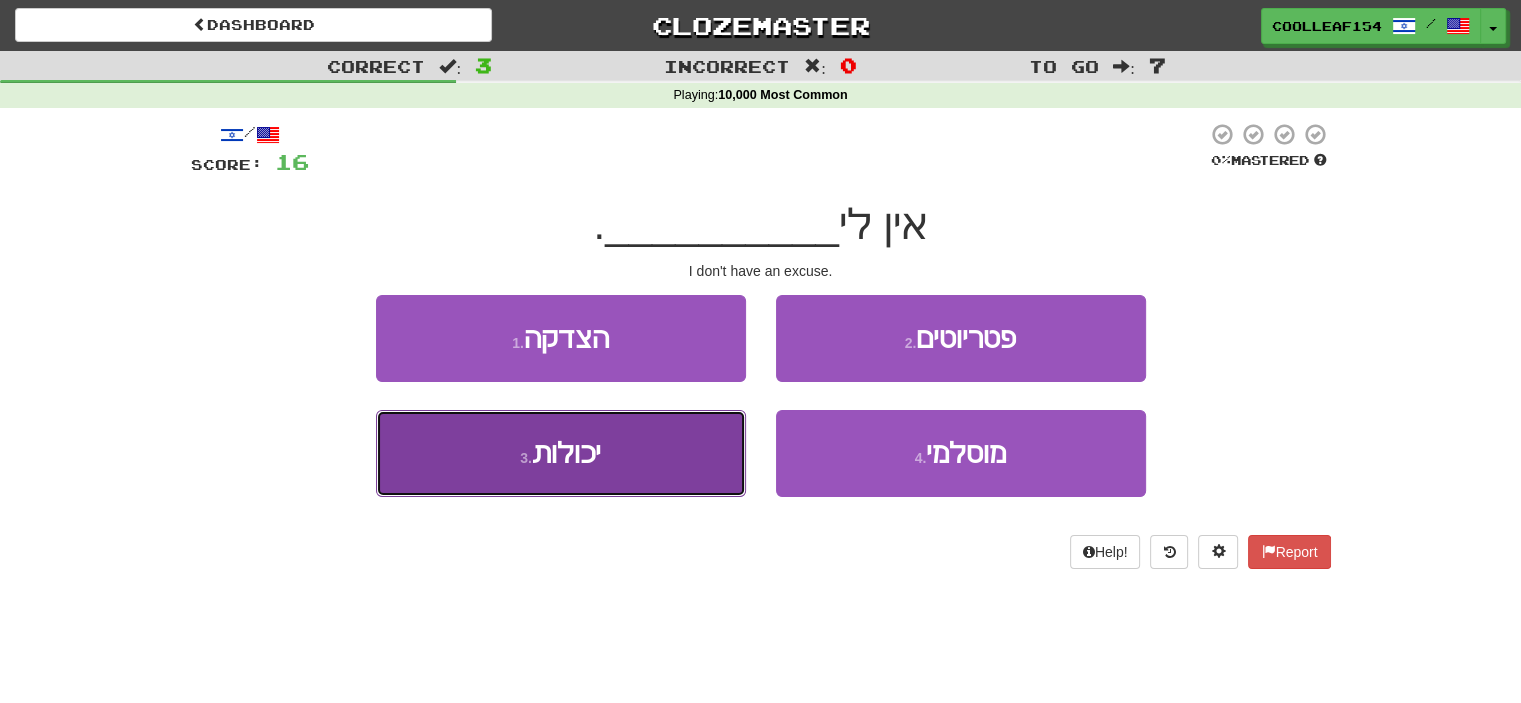 click on "3 .  יכולות" at bounding box center (561, 453) 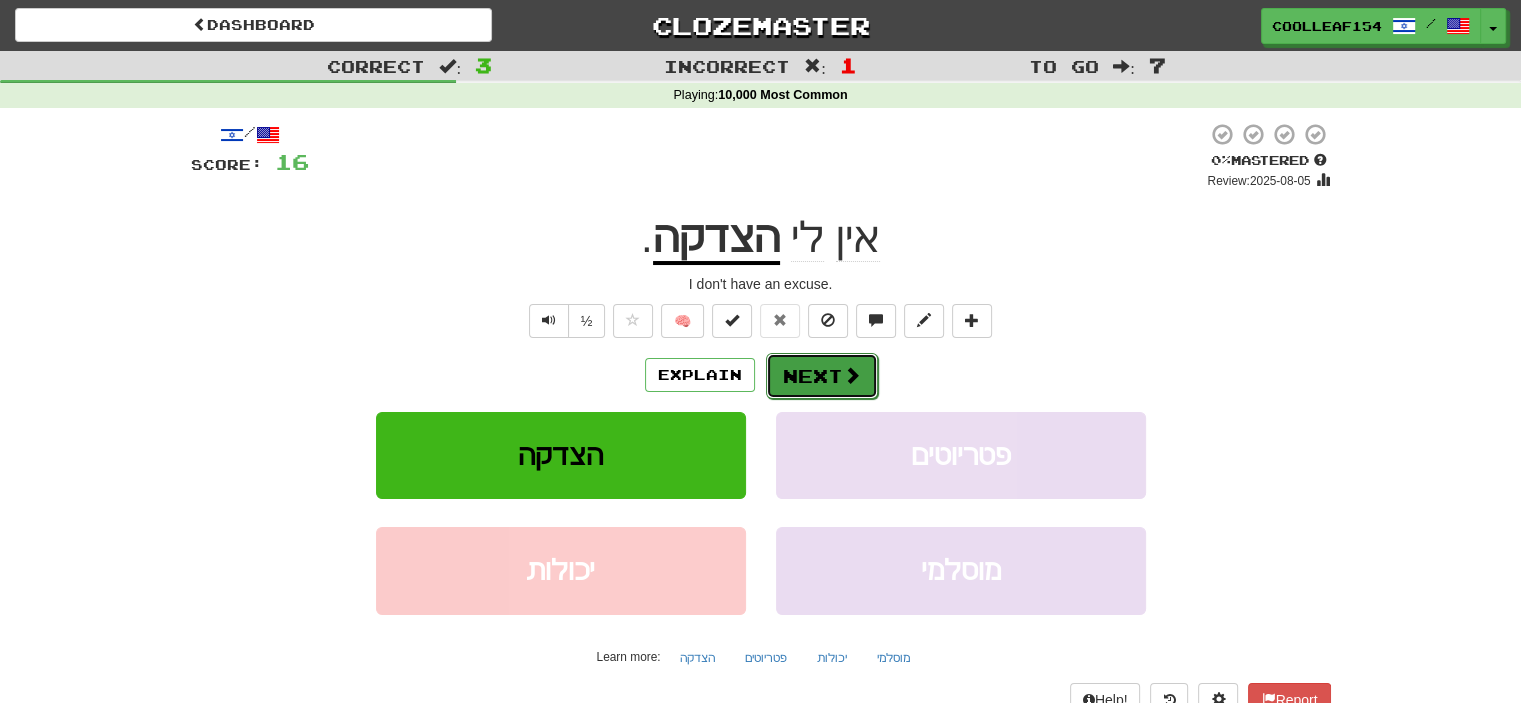 click on "Next" at bounding box center (822, 376) 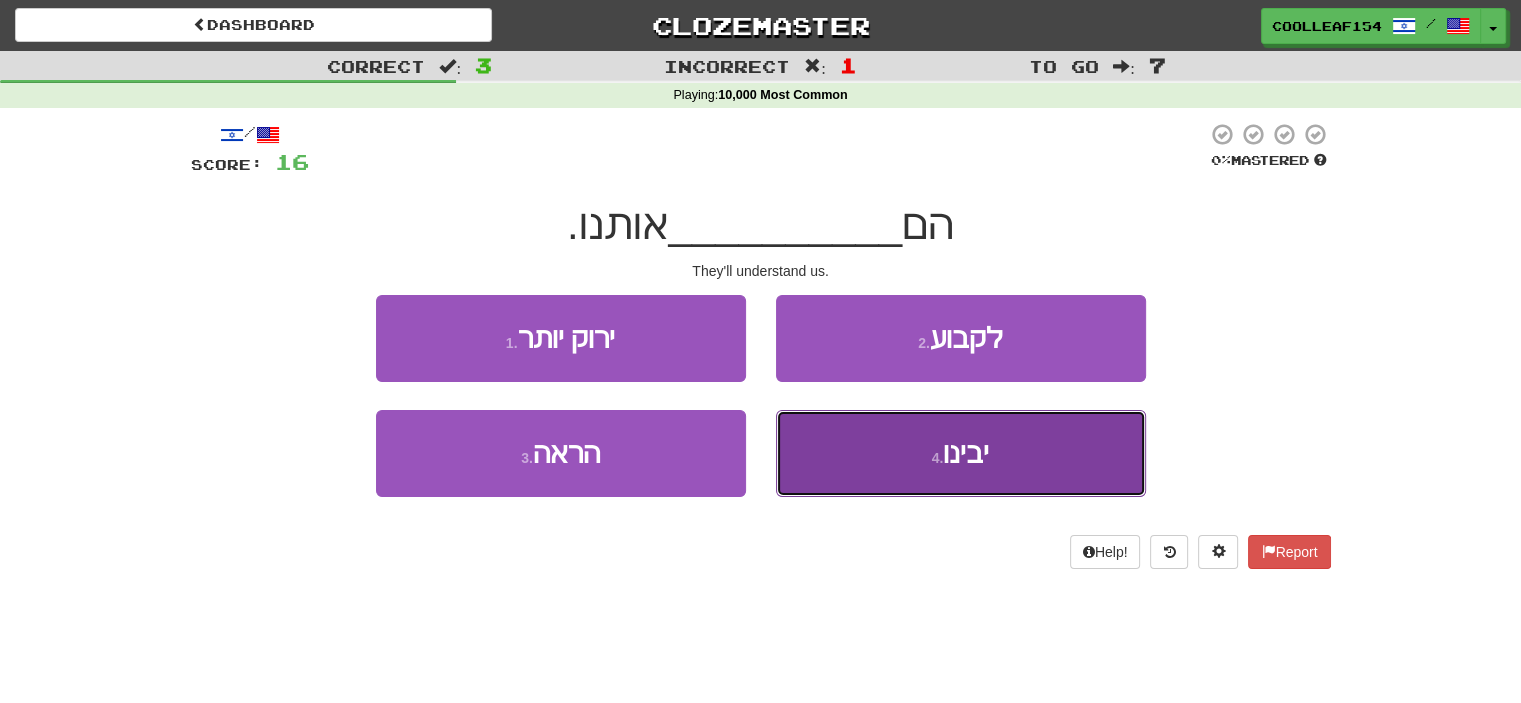 click on "4 .  יבינו" at bounding box center (961, 453) 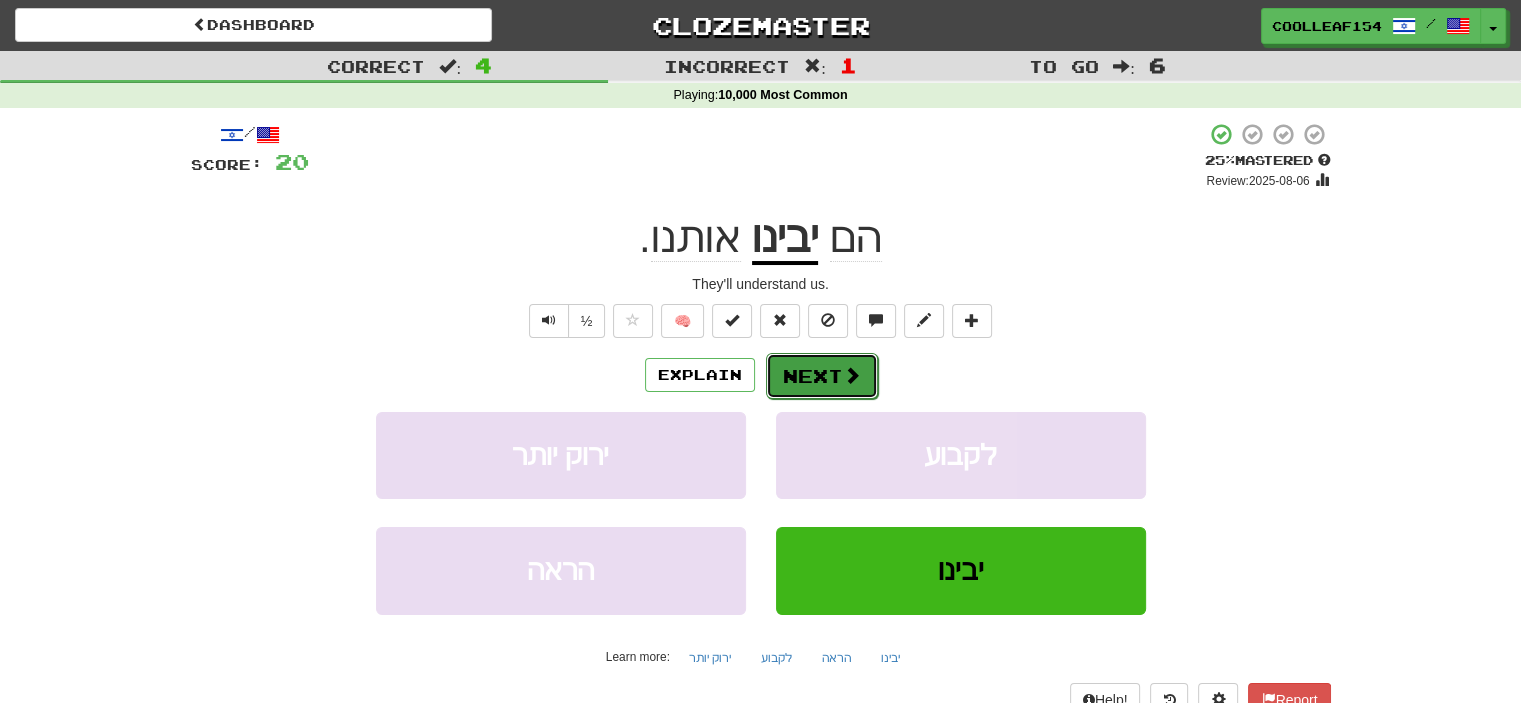 click on "Next" at bounding box center (822, 376) 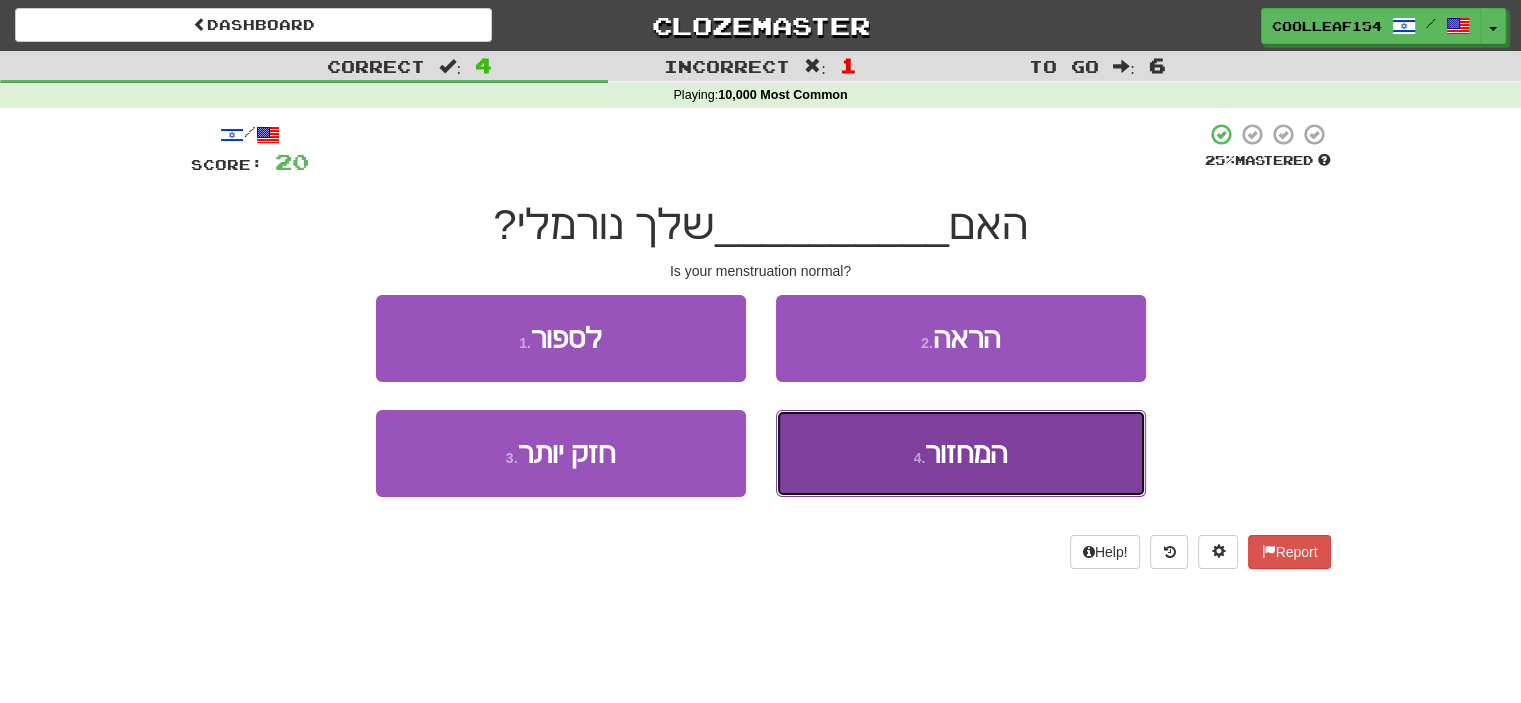 click on "4 ." at bounding box center [920, 458] 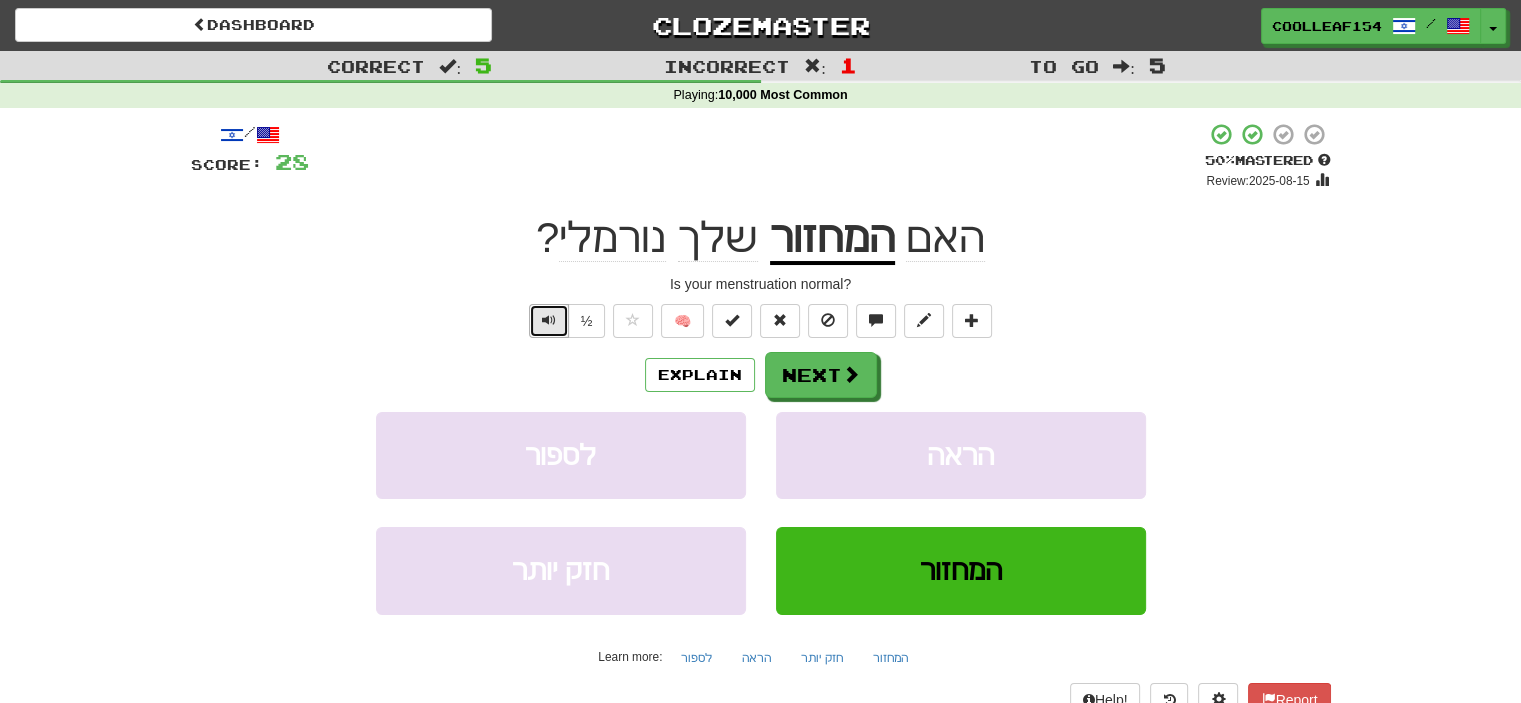 click at bounding box center (549, 320) 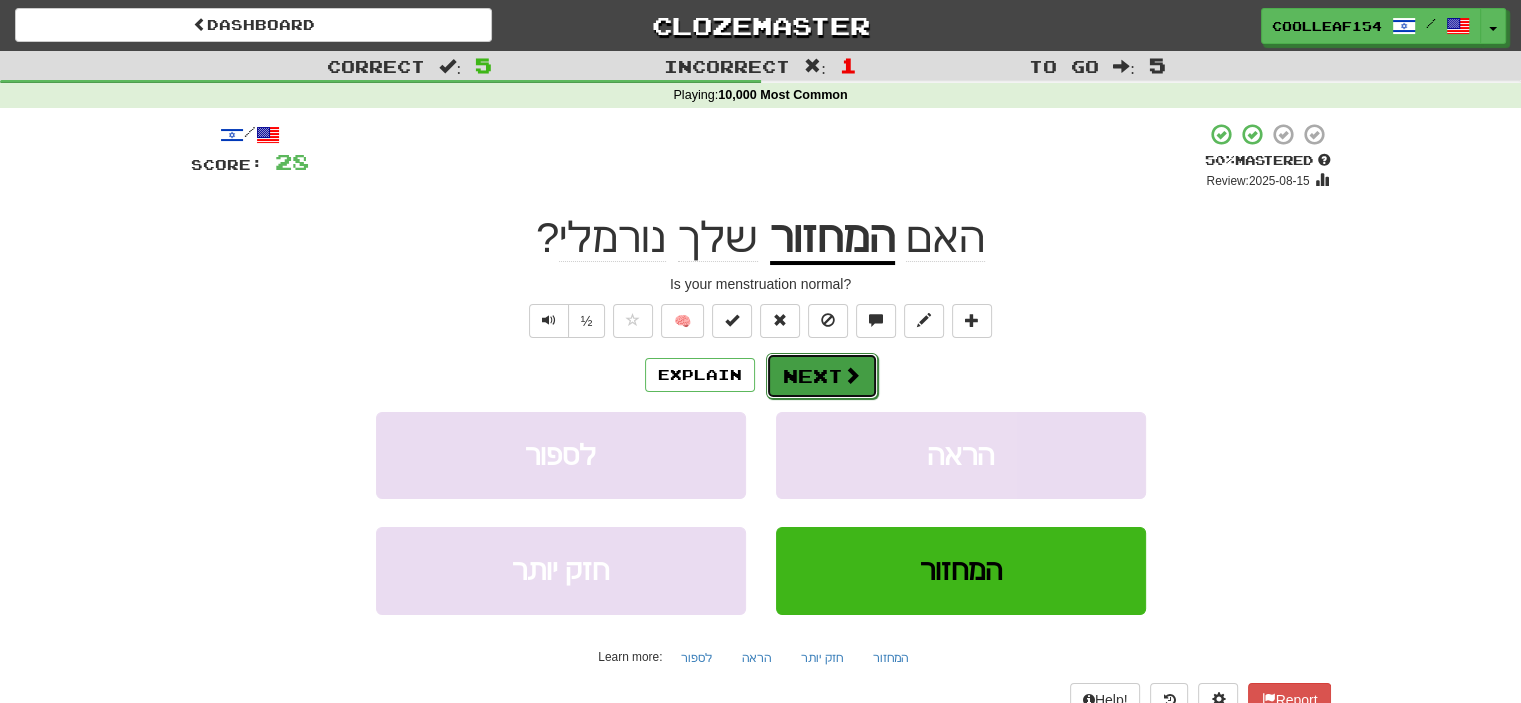 click at bounding box center [852, 375] 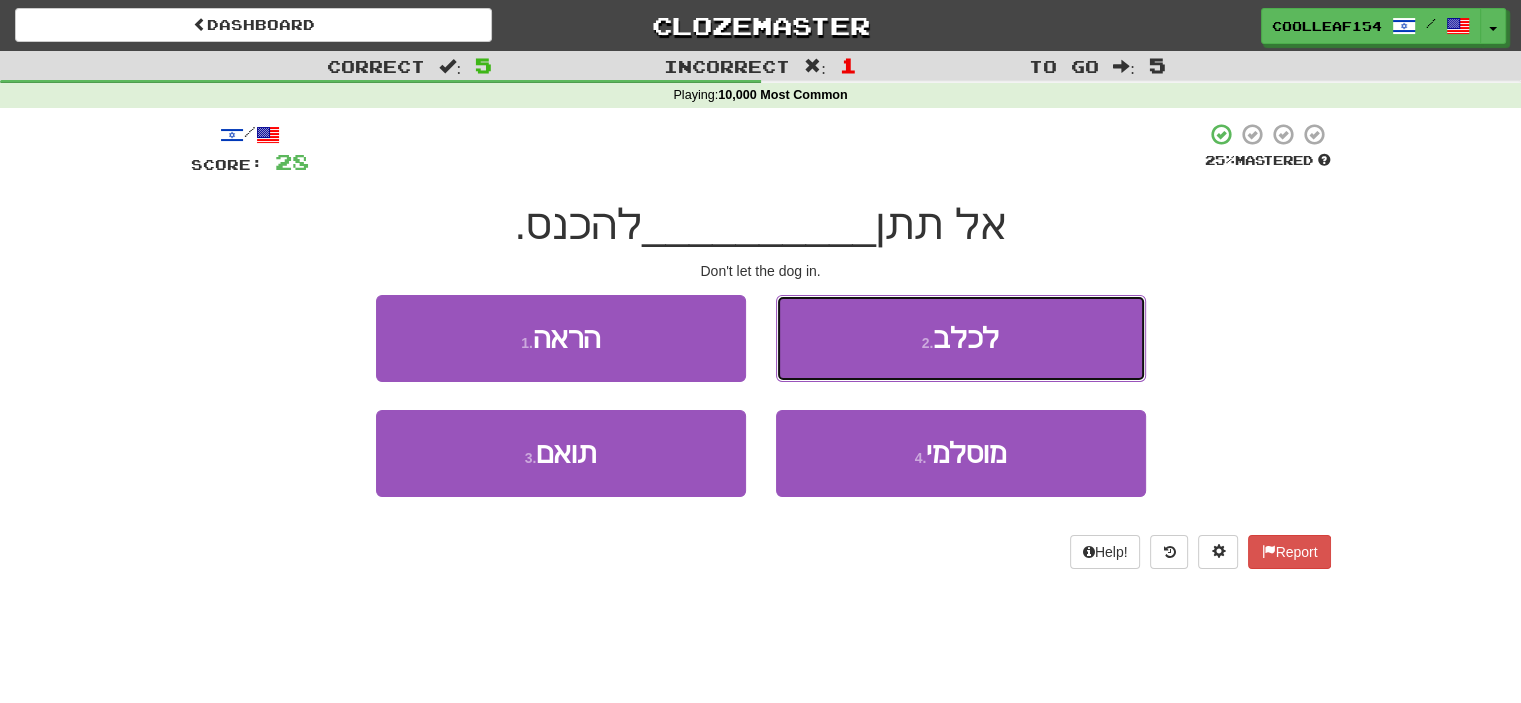 click on "2 .  לכלב" at bounding box center (961, 338) 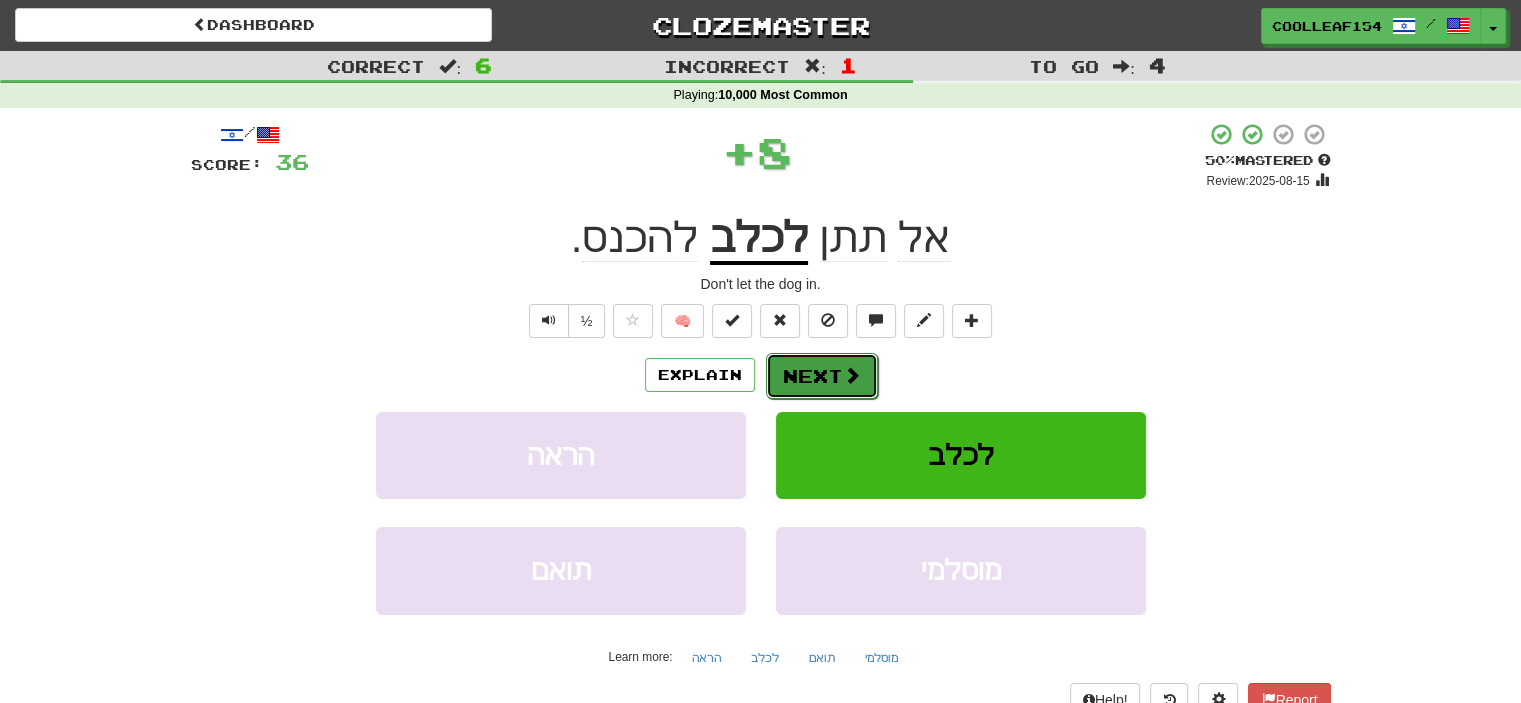 click on "Next" at bounding box center [822, 376] 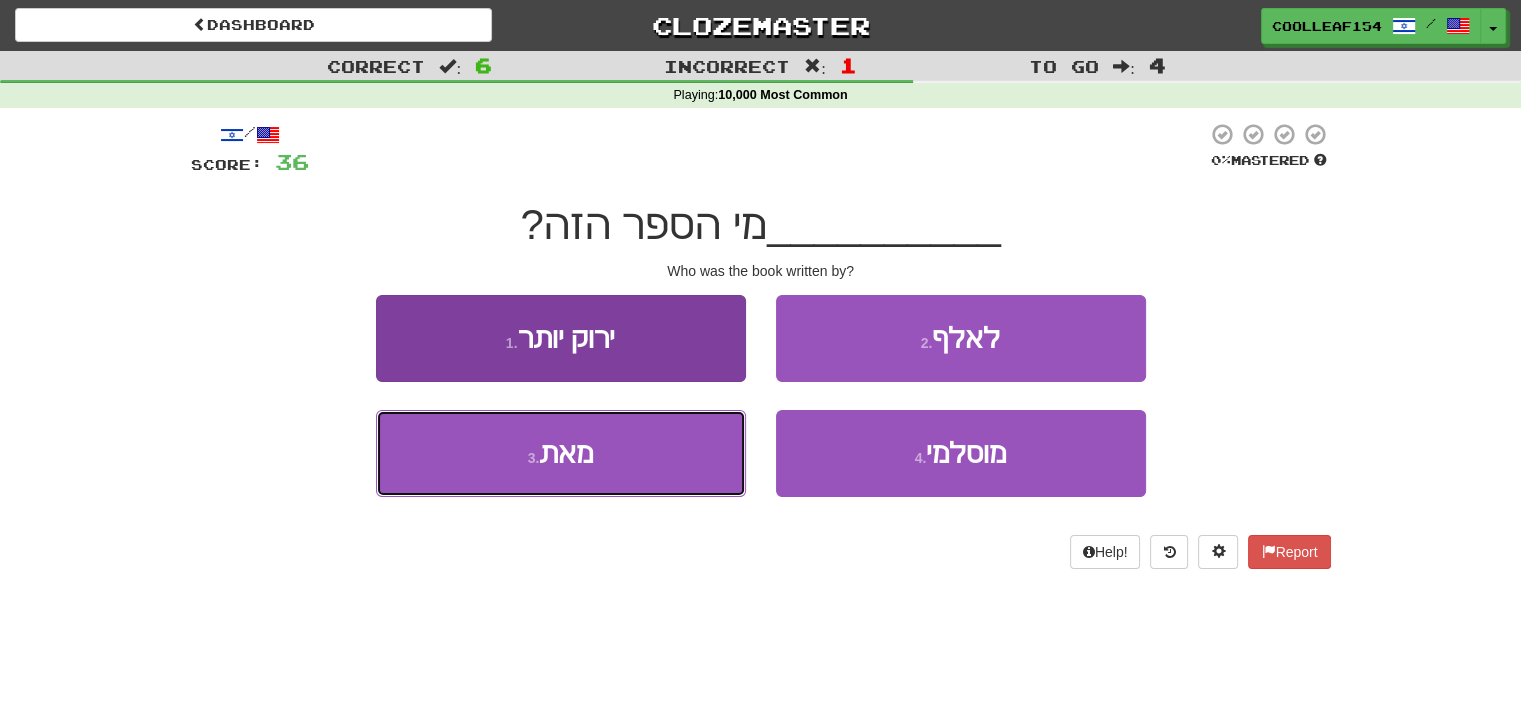 click on "3 .  מאת" at bounding box center (561, 453) 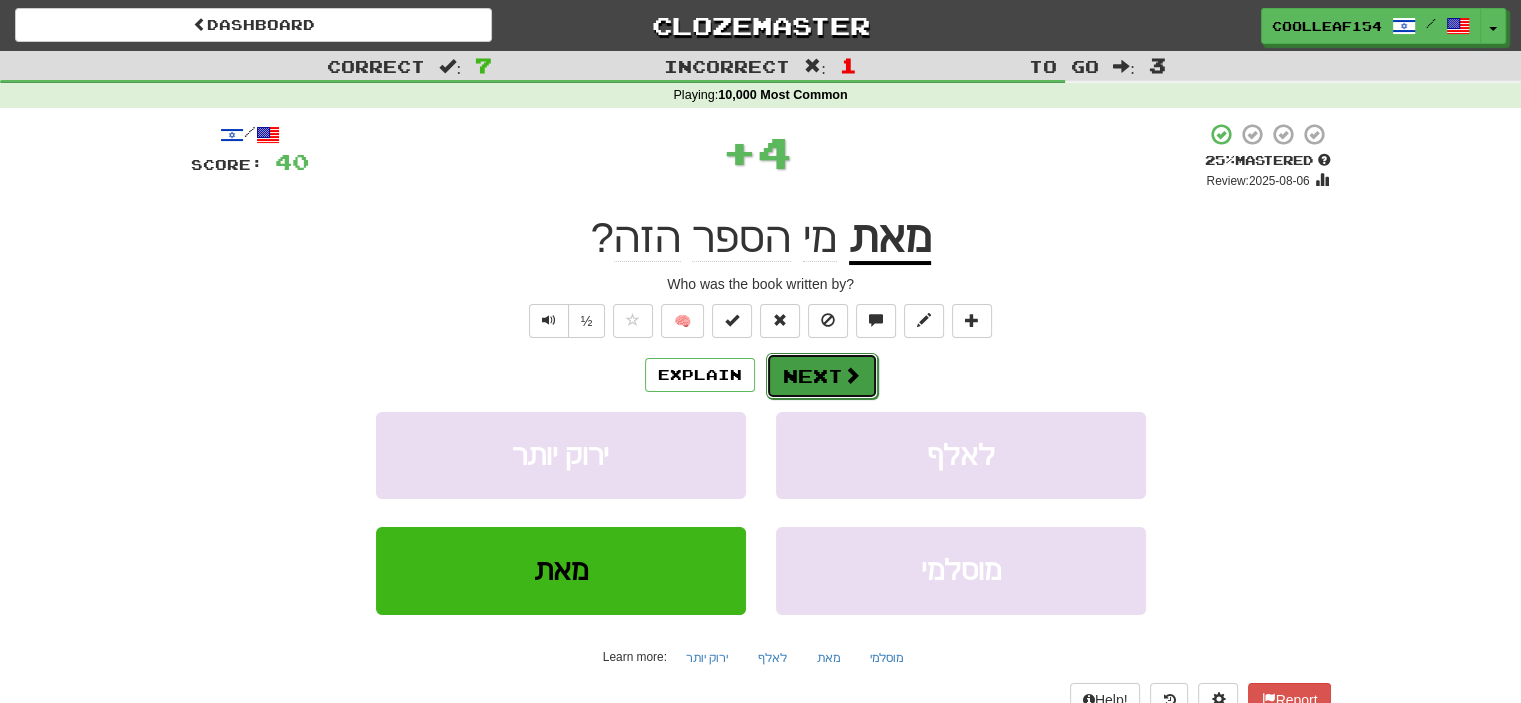 click on "Next" at bounding box center (822, 376) 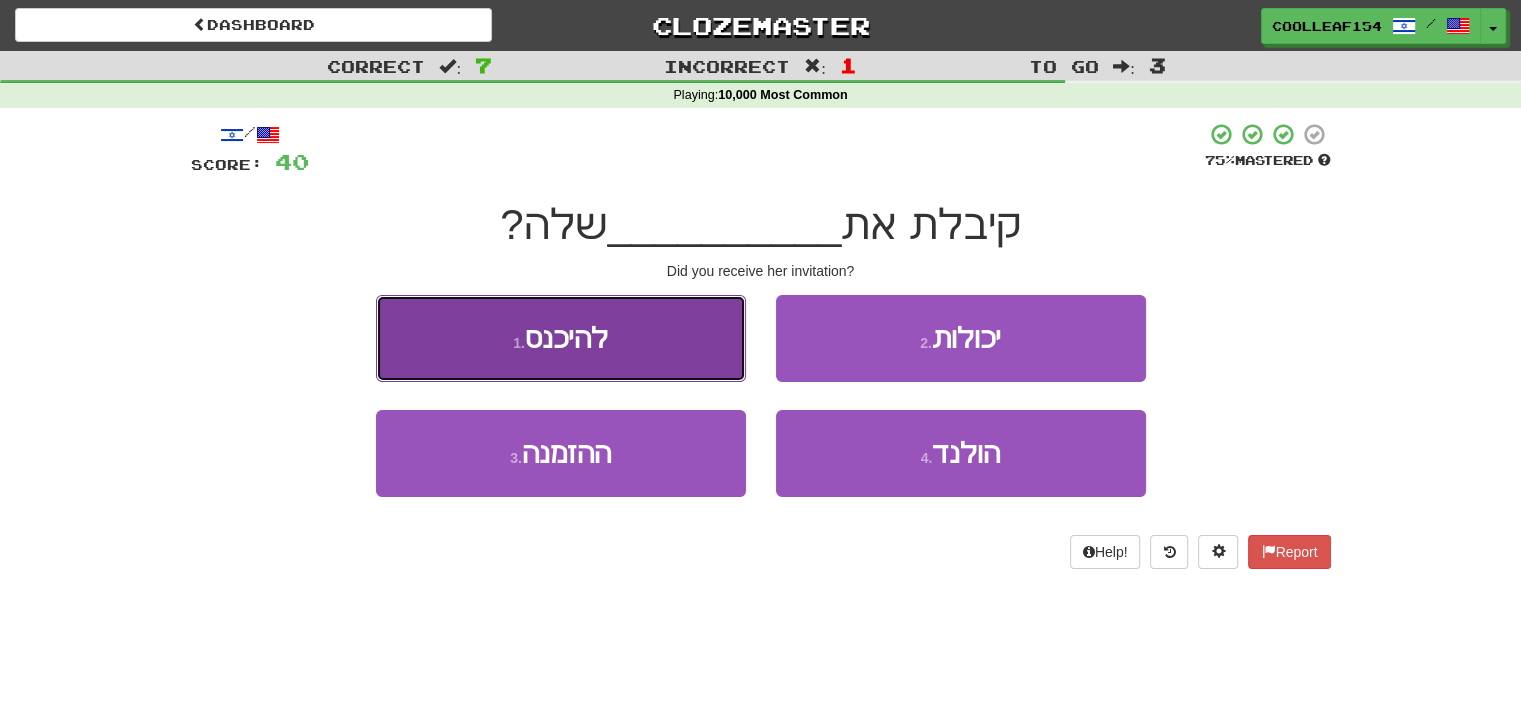 click on "1 .  להיכנס" at bounding box center [561, 338] 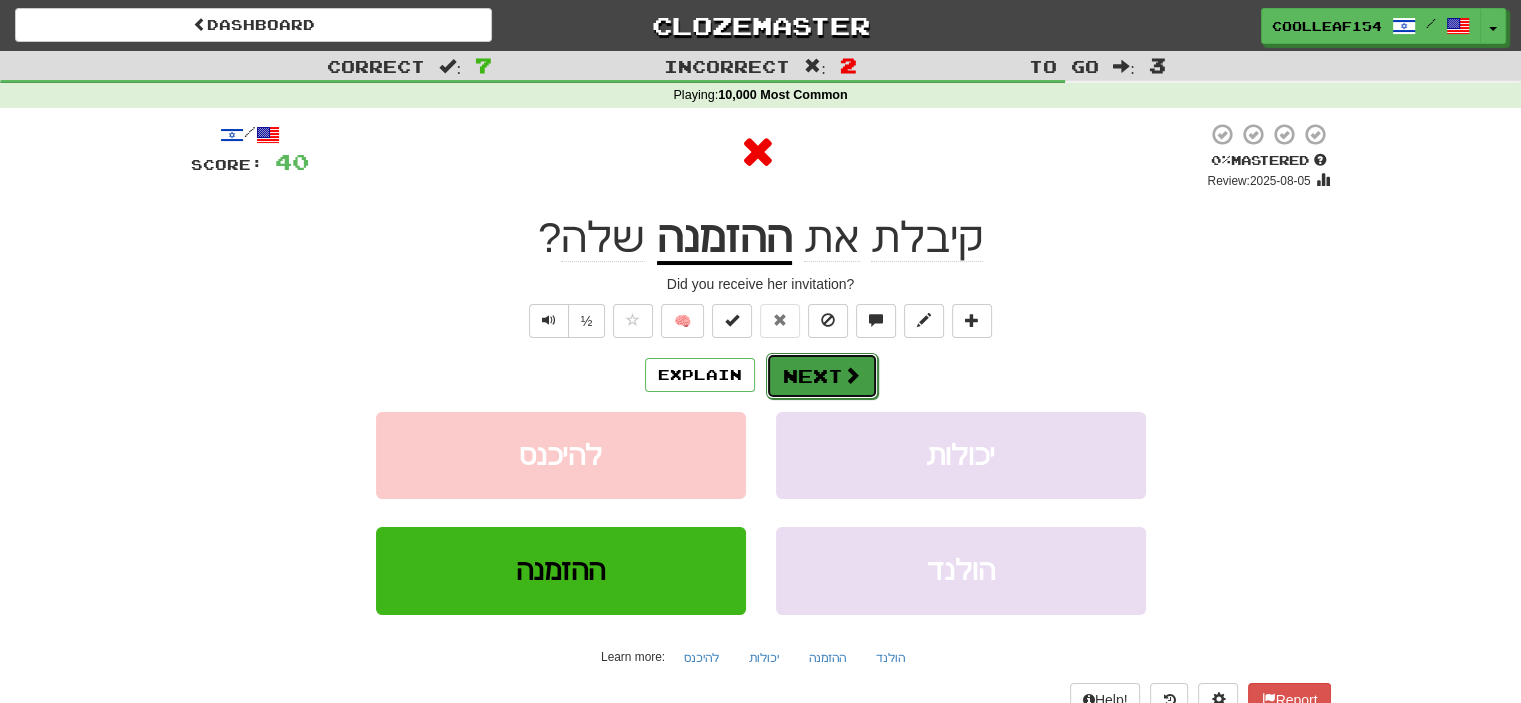 click on "Next" at bounding box center (822, 376) 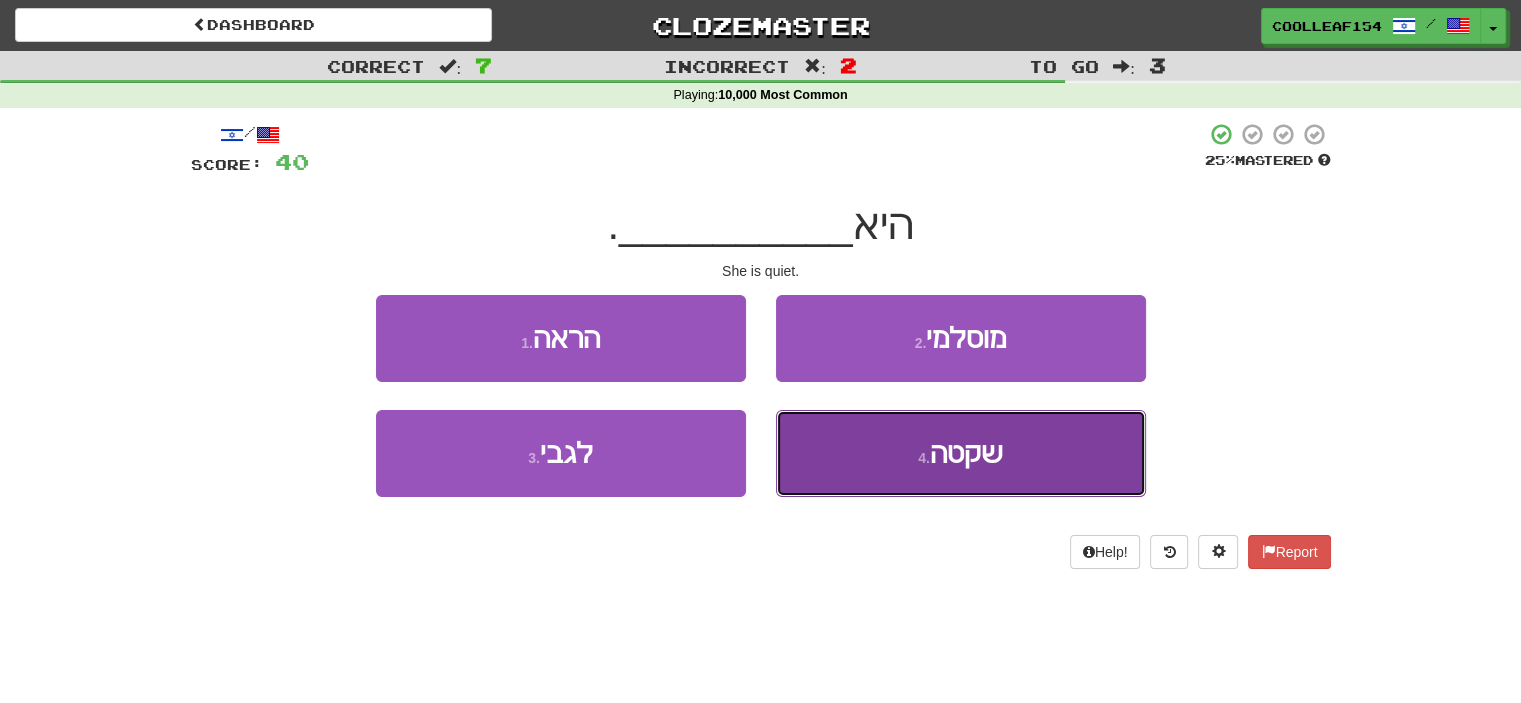 click on "4 ." at bounding box center (924, 458) 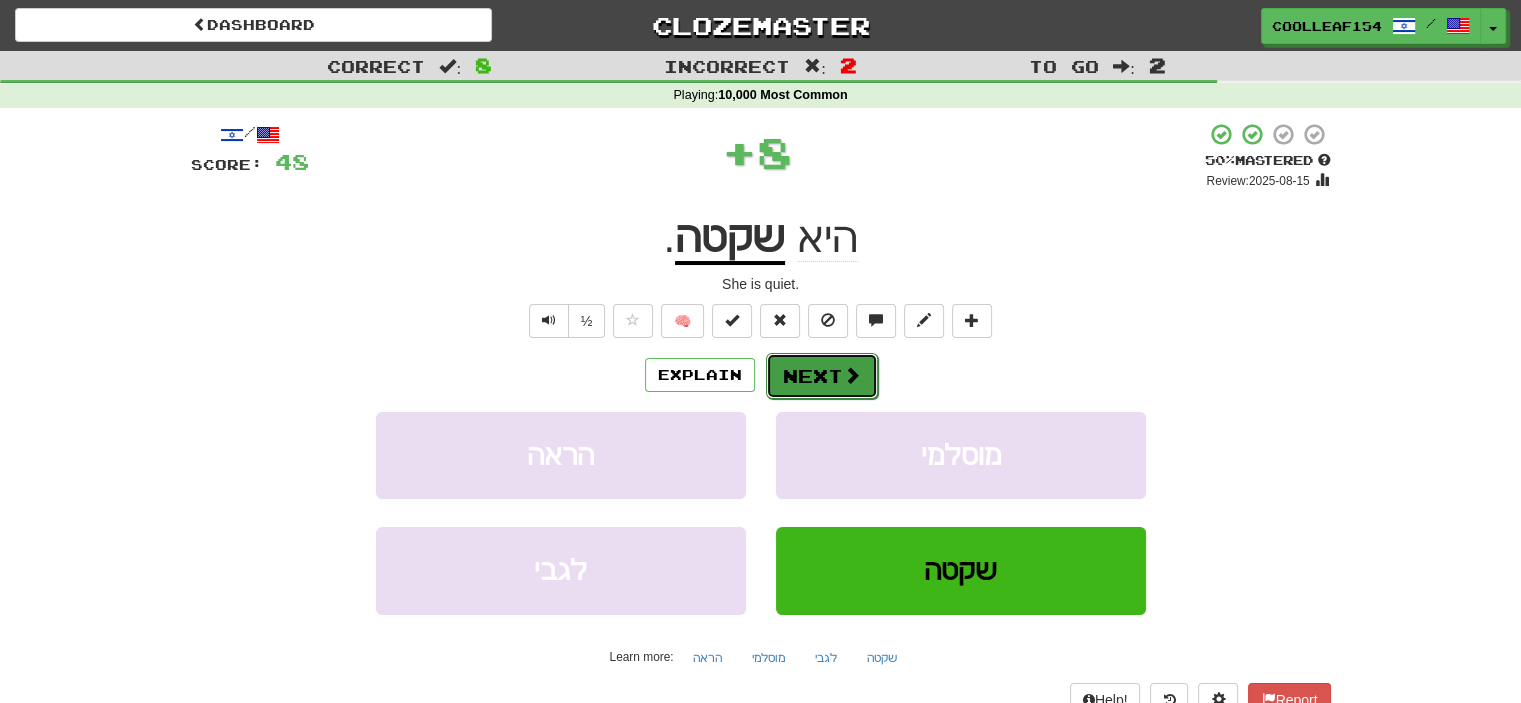 click on "Next" at bounding box center (822, 376) 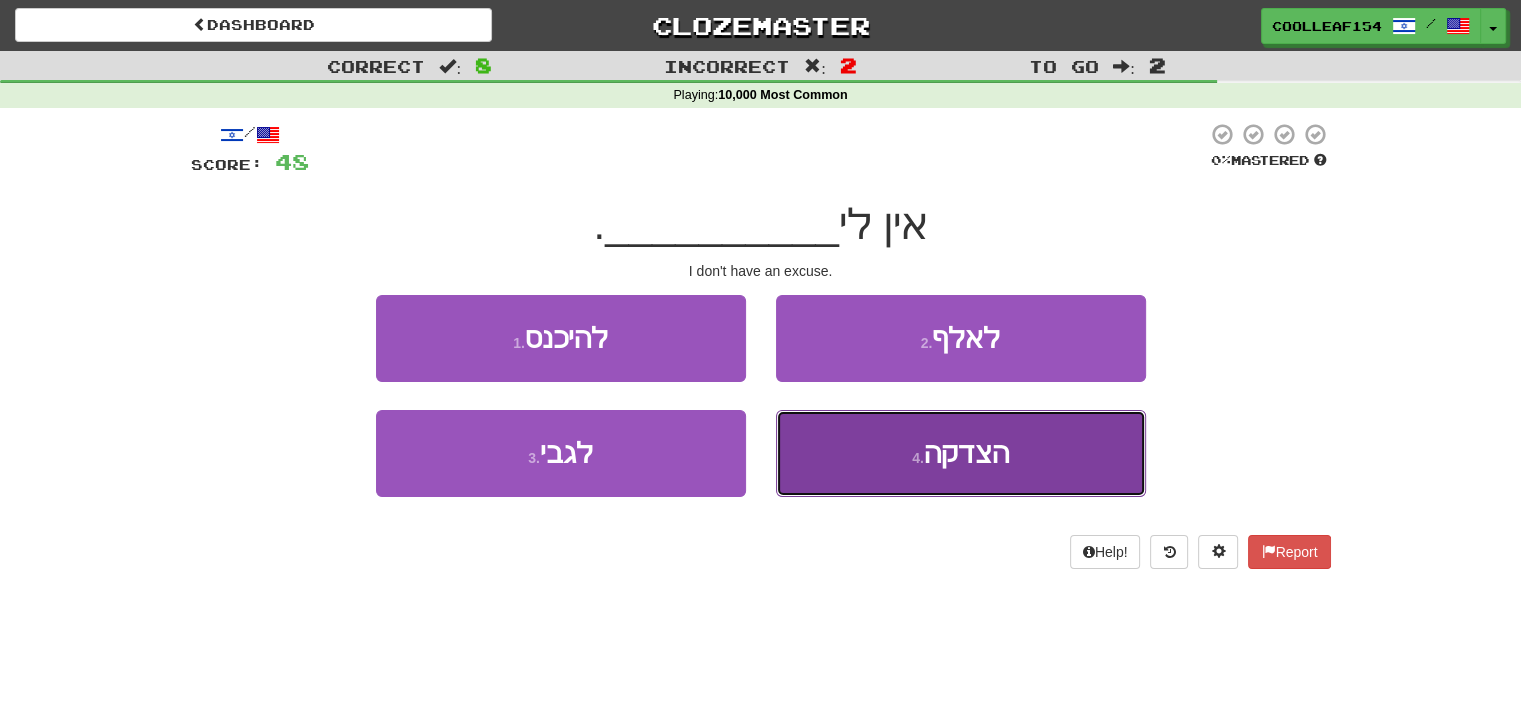 click on "הצדקה" at bounding box center (966, 453) 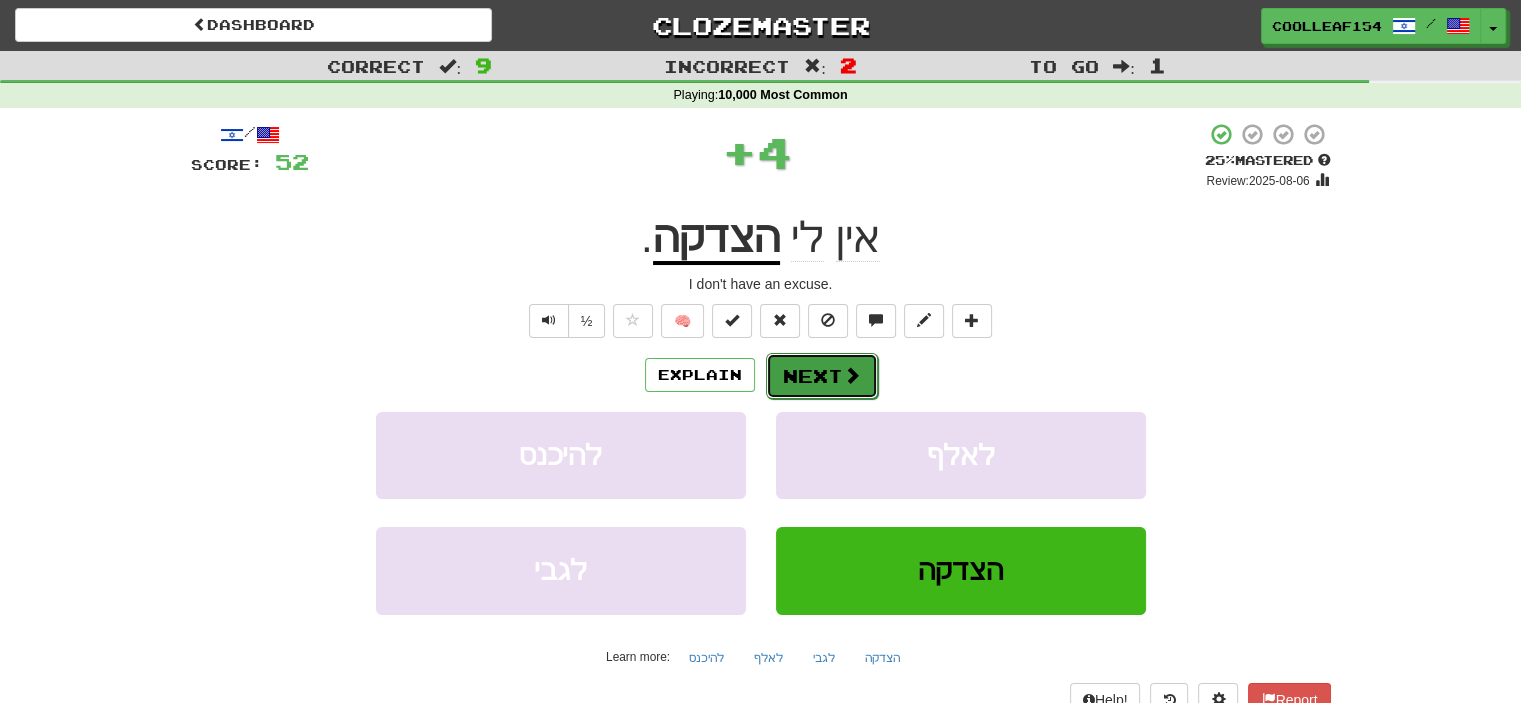 click at bounding box center (852, 375) 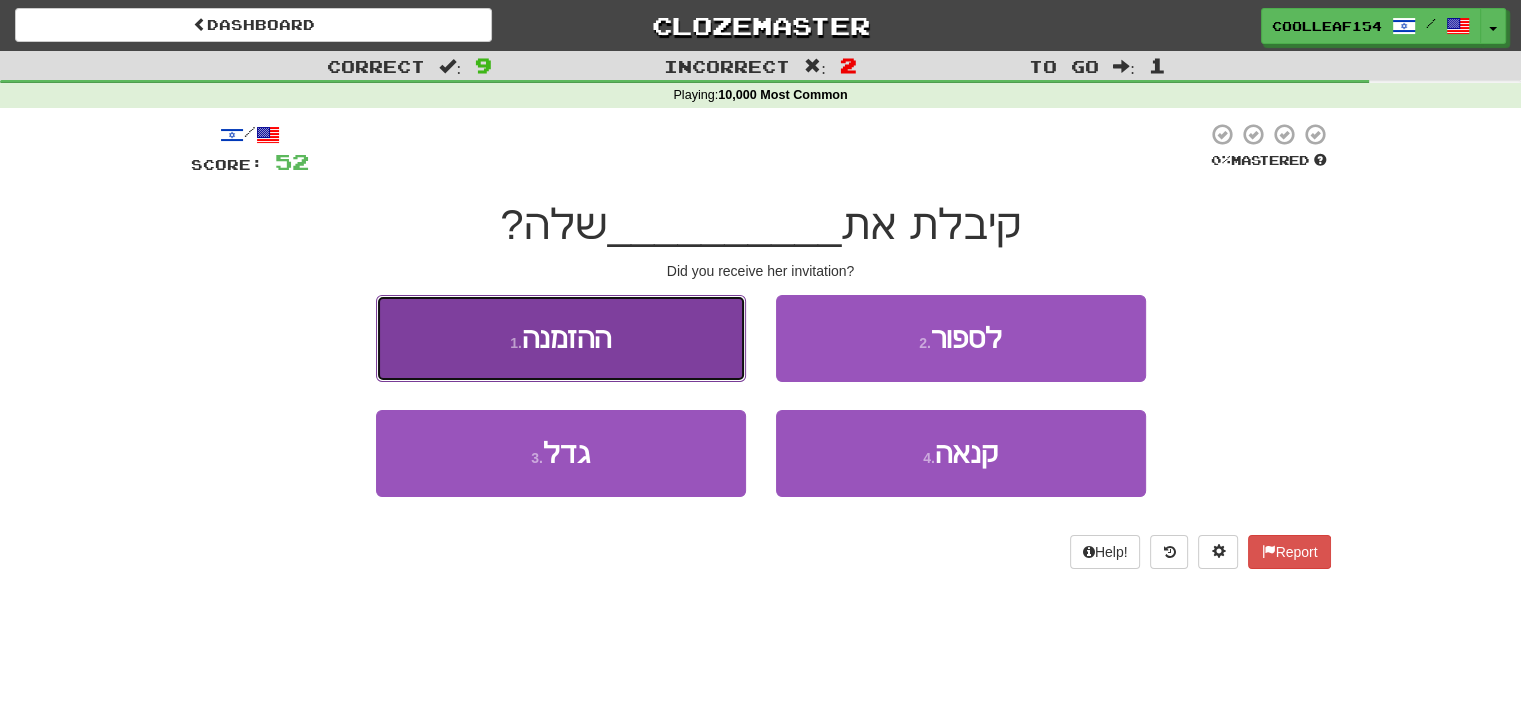 click on "1 .  ההזמנה" at bounding box center [561, 338] 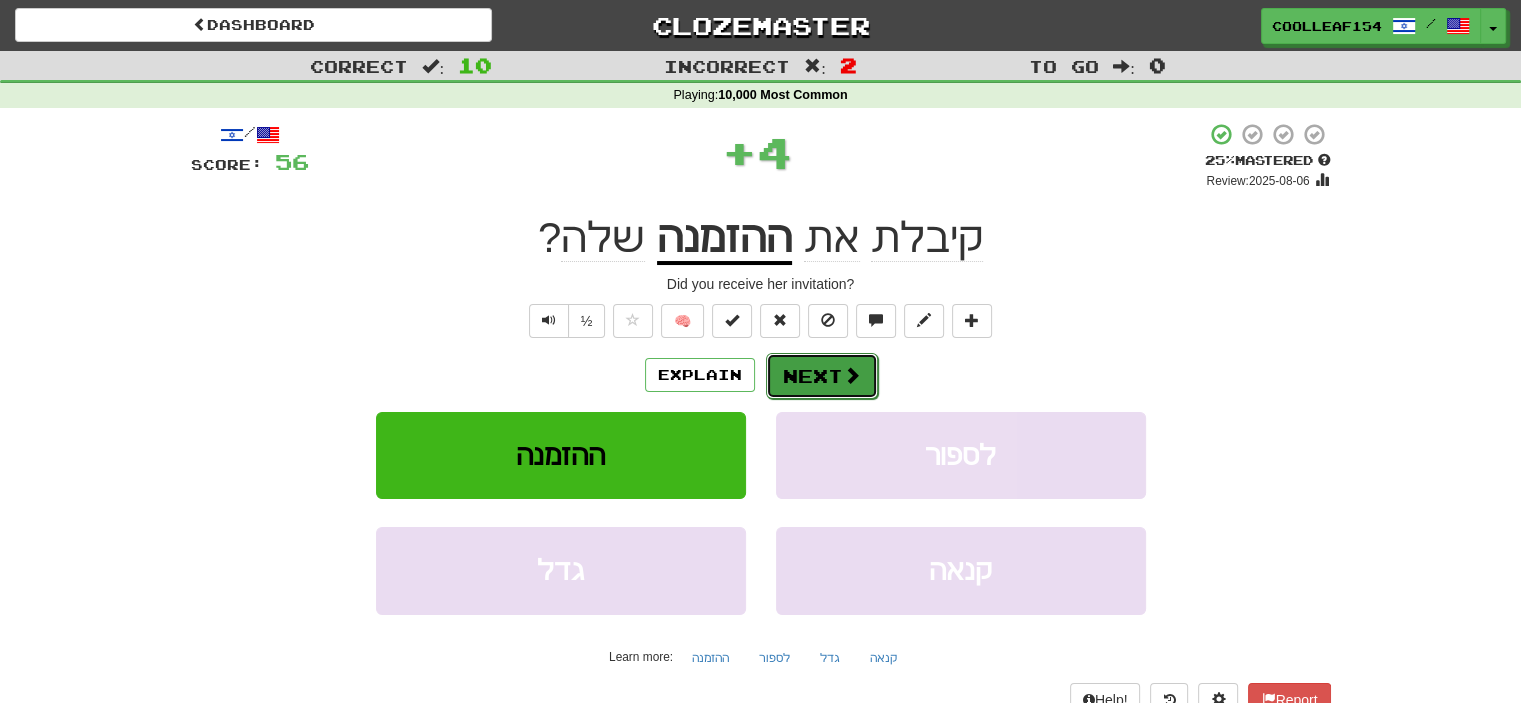 click on "Next" at bounding box center (822, 376) 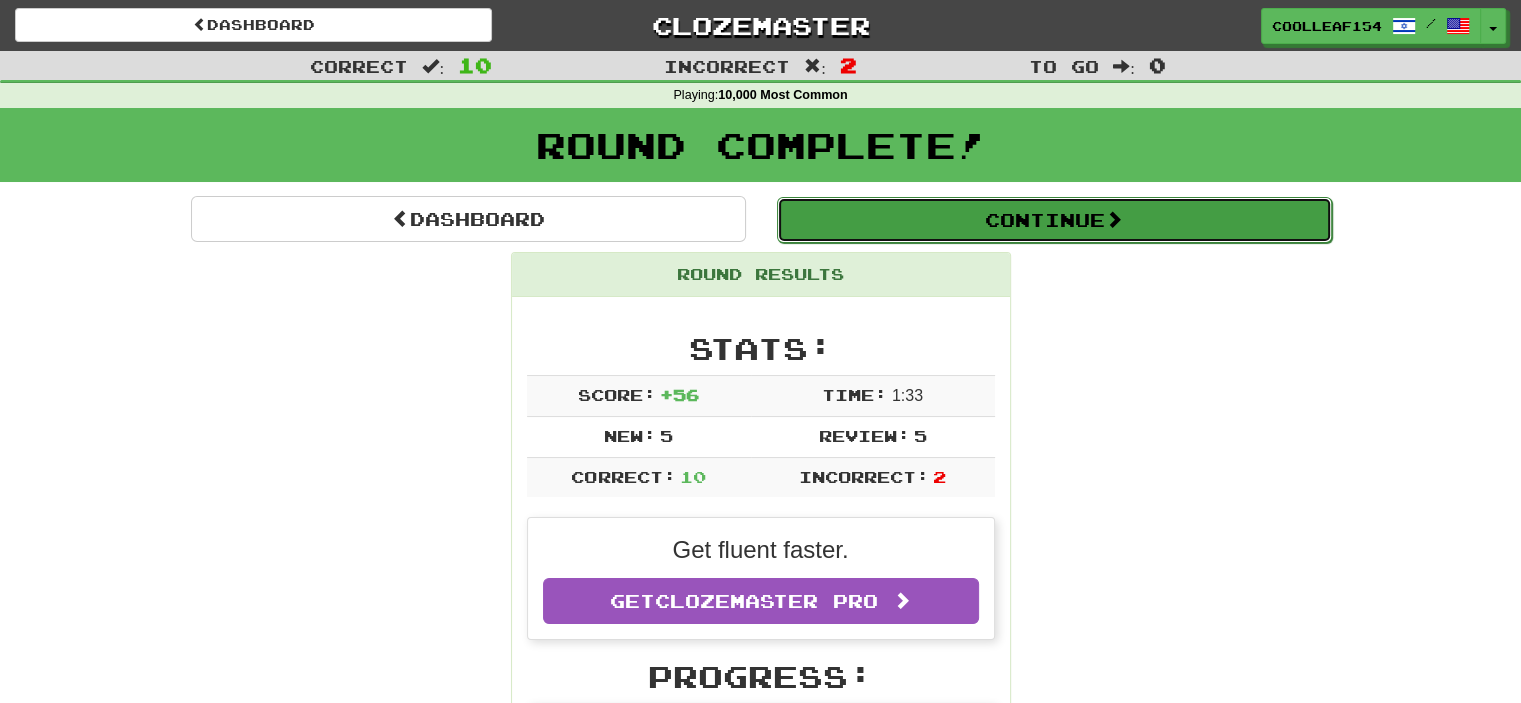 click on "Continue" at bounding box center [1054, 220] 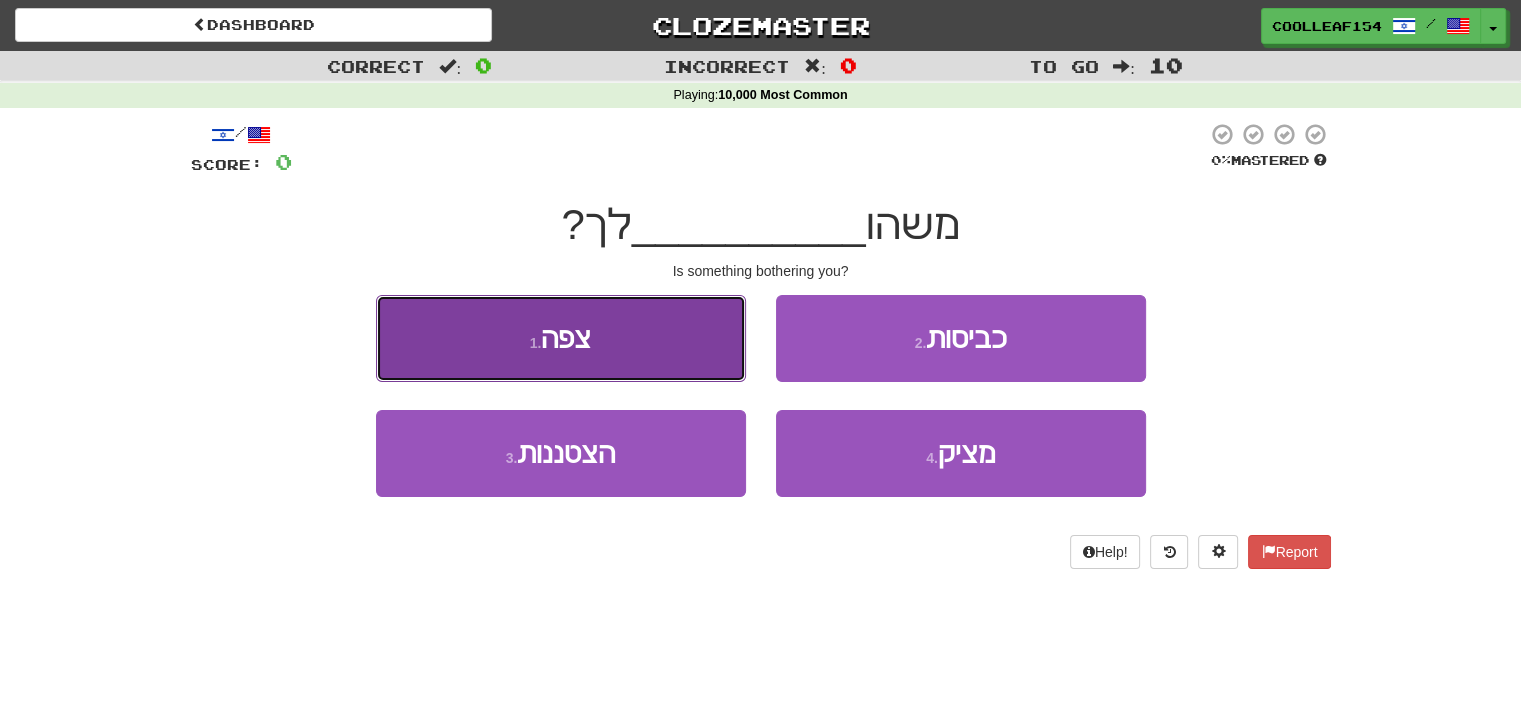 click on "1 .  צפה" at bounding box center [561, 338] 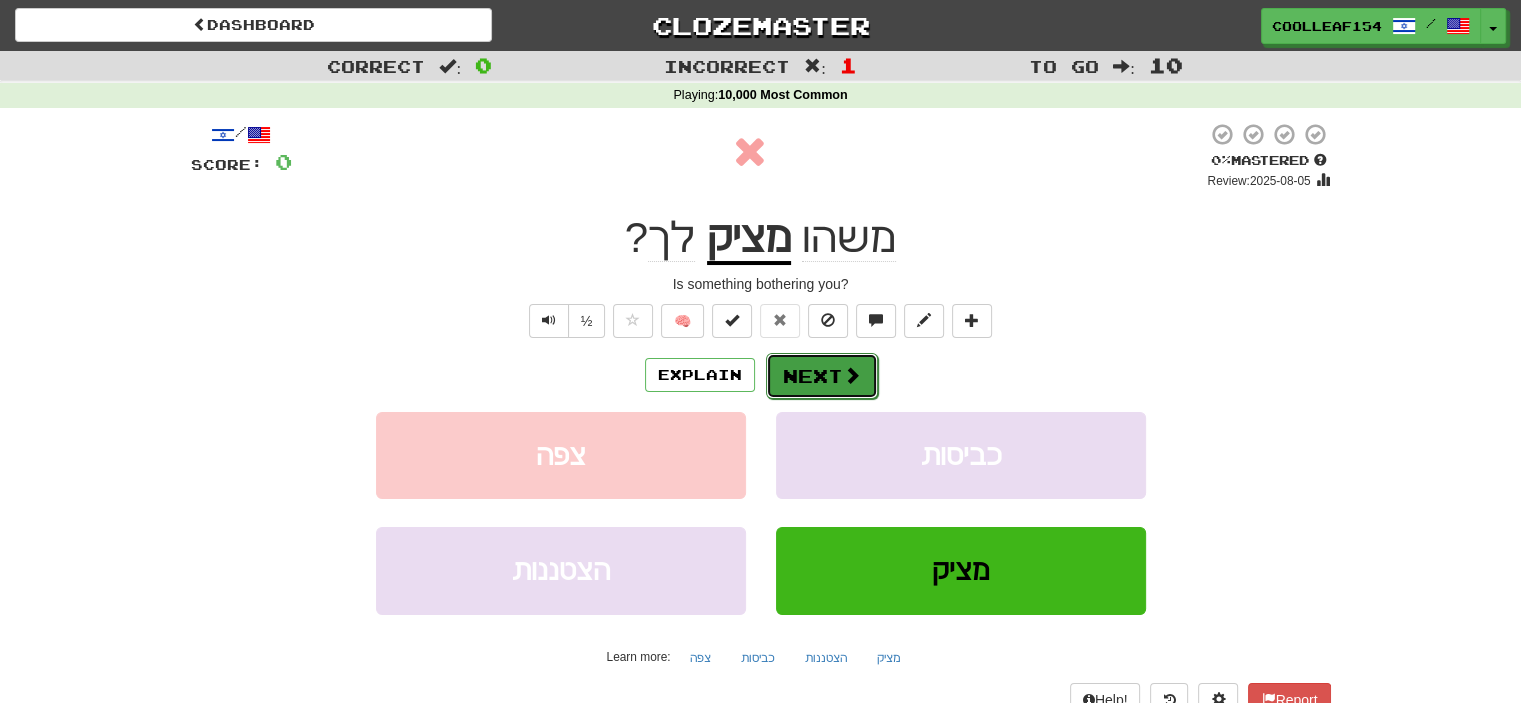 click on "Next" at bounding box center [822, 376] 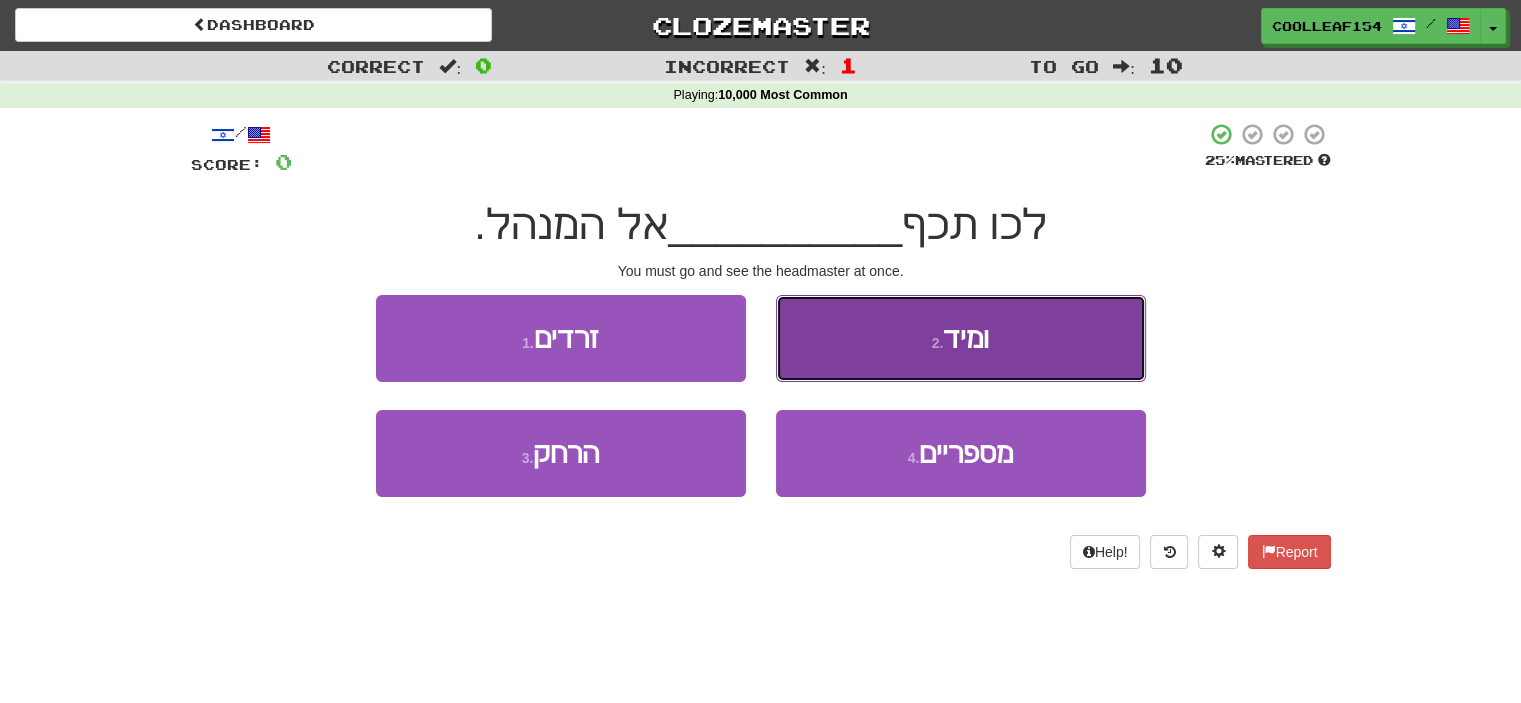 click on "2 .  ומיד" at bounding box center (961, 338) 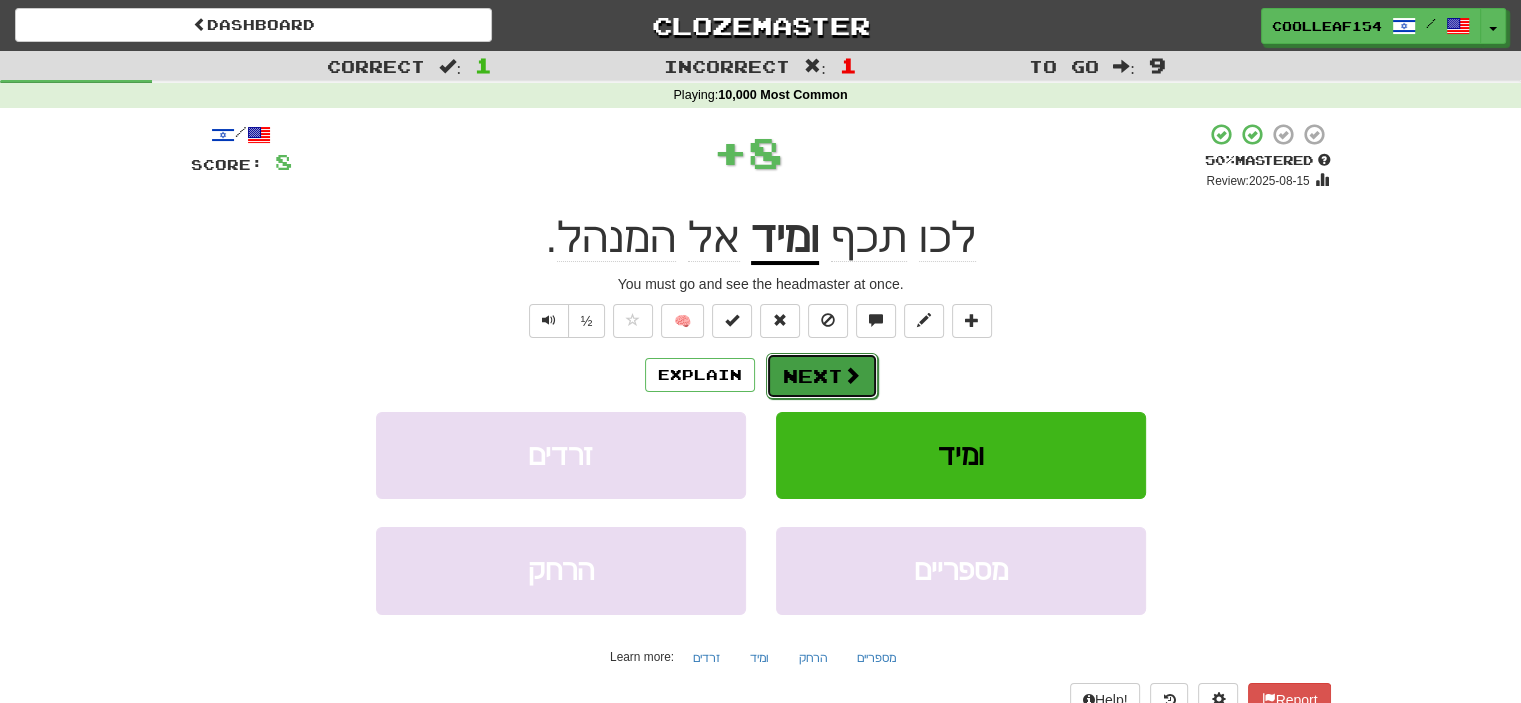 click at bounding box center (852, 375) 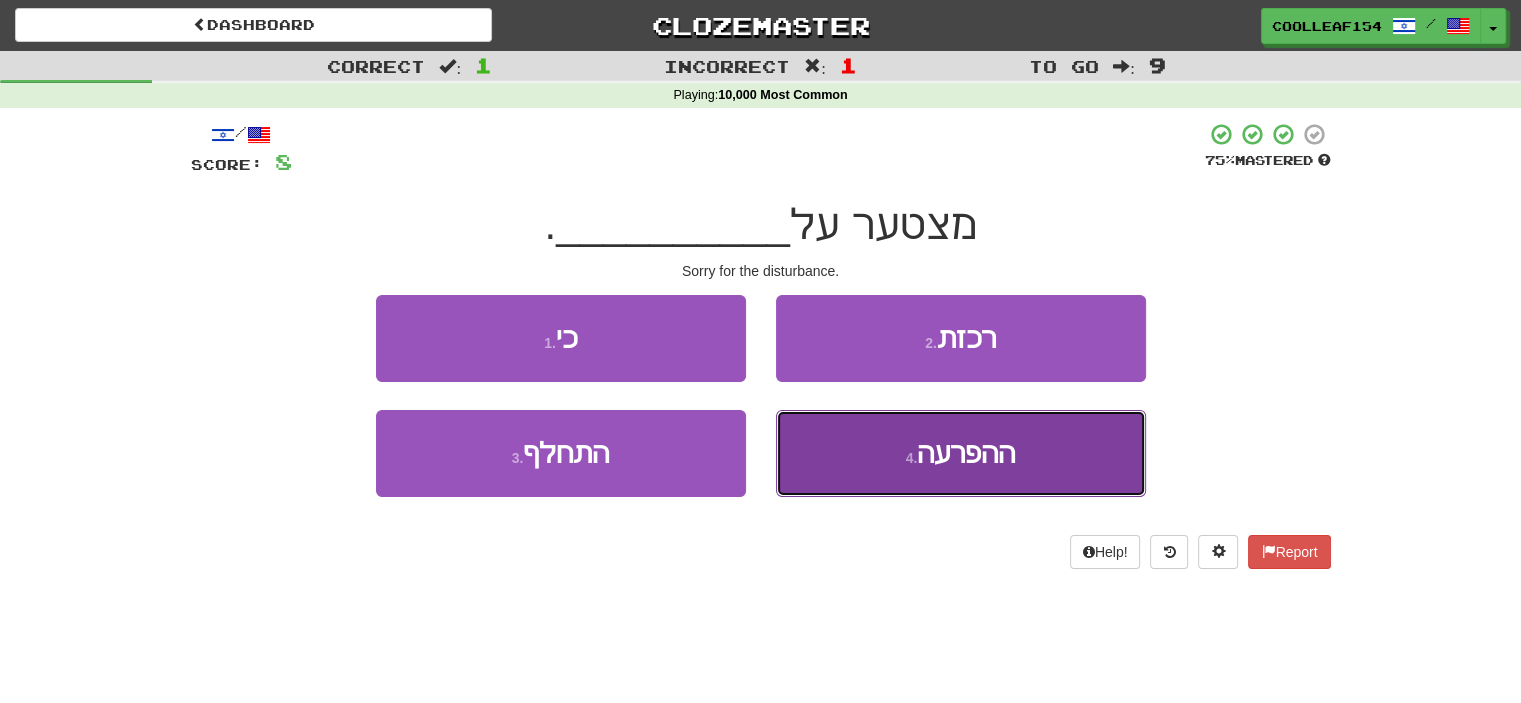 click on "ההפרעה" at bounding box center [966, 453] 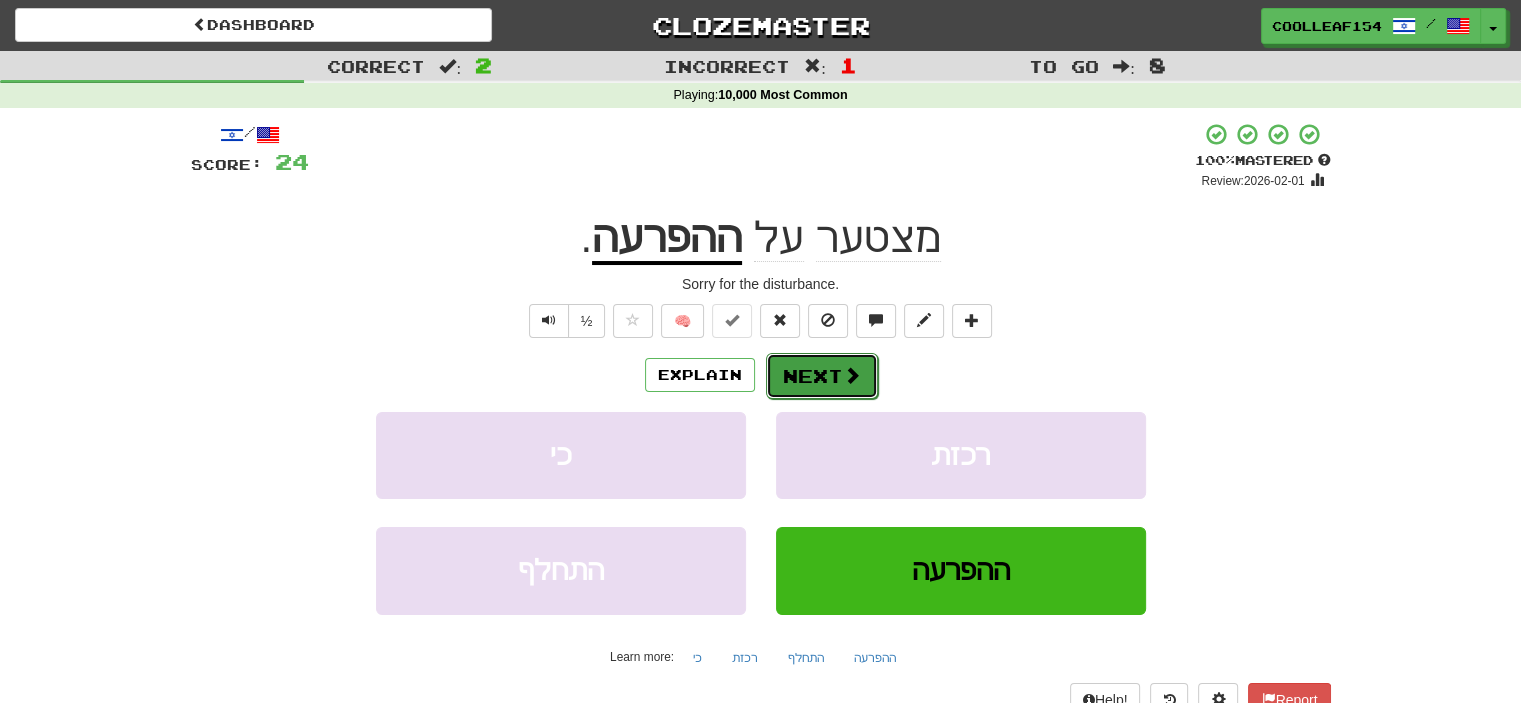click on "Next" at bounding box center (822, 376) 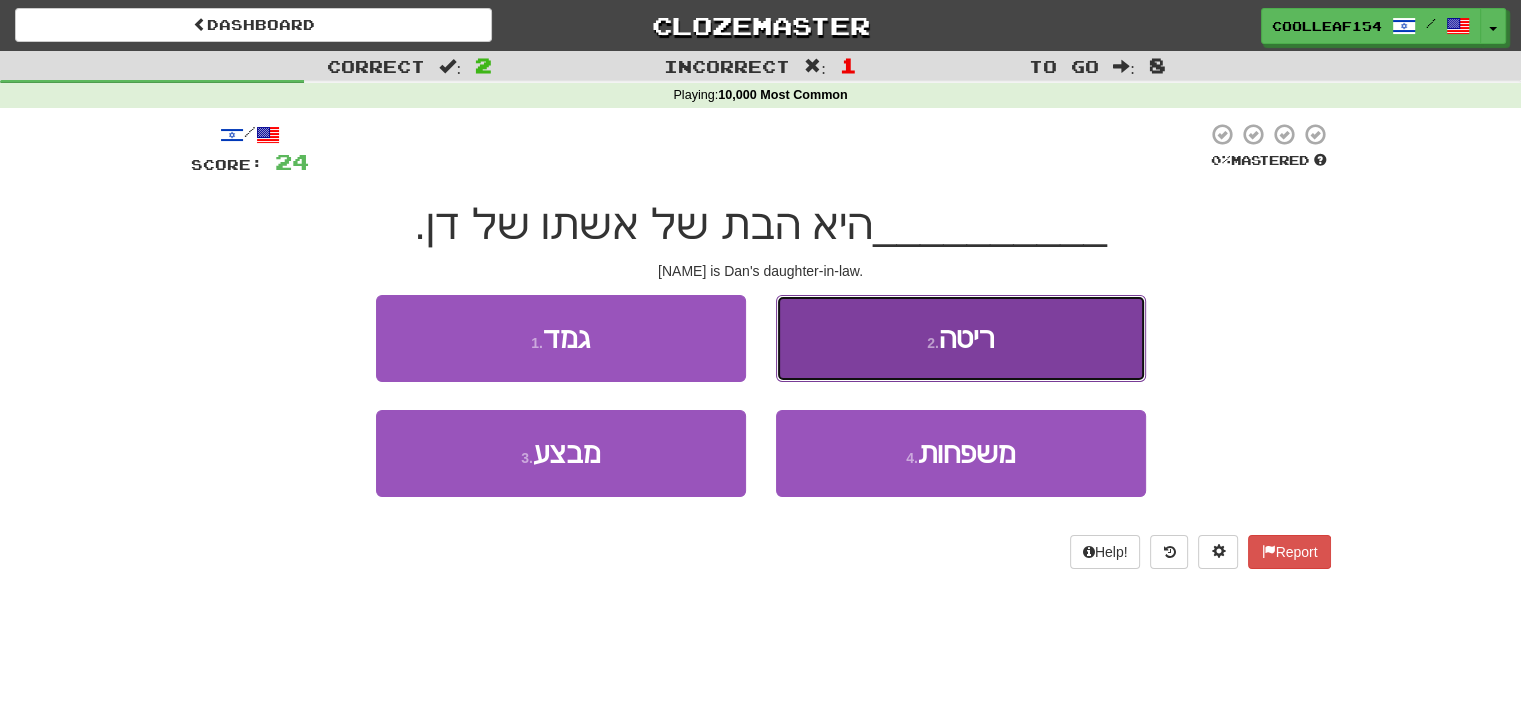click on "2 .  ריטה" at bounding box center [961, 338] 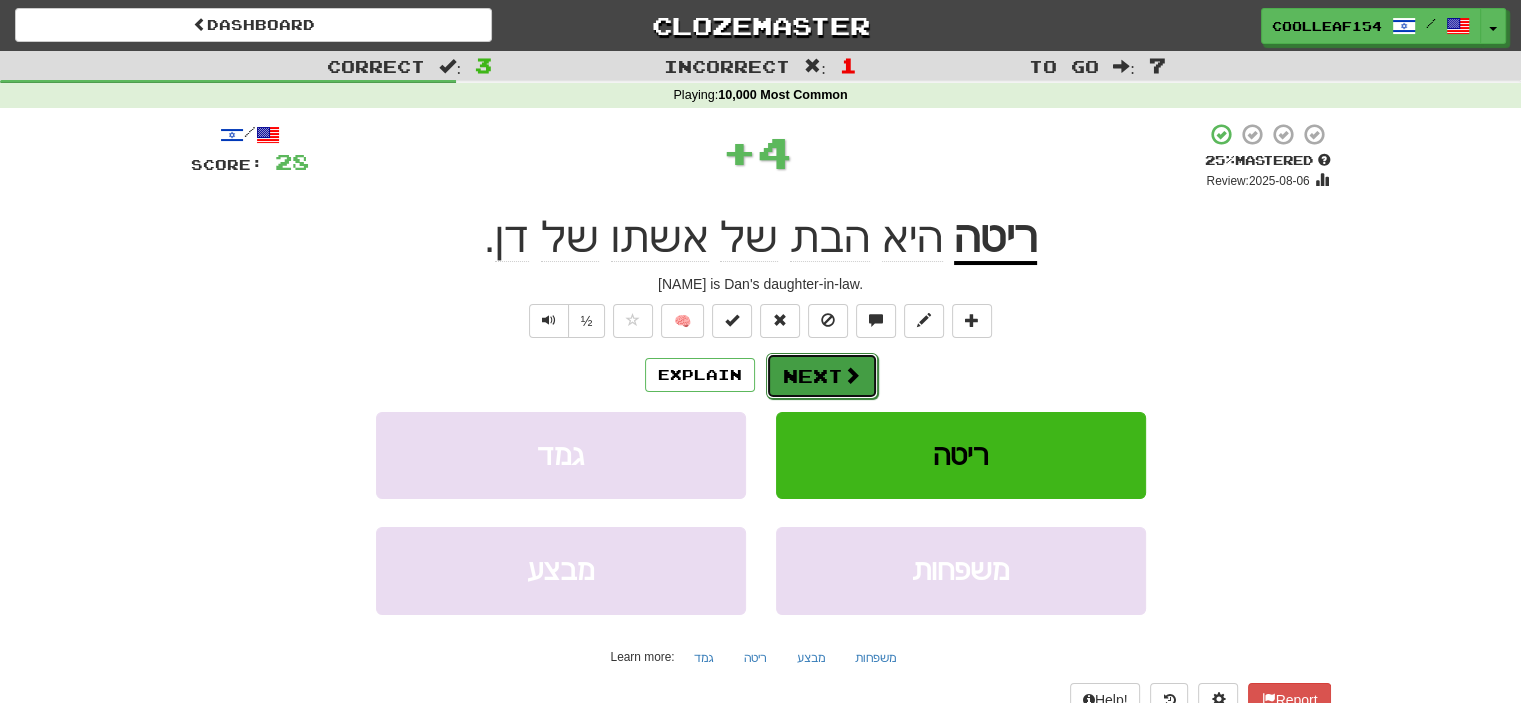 click at bounding box center [852, 375] 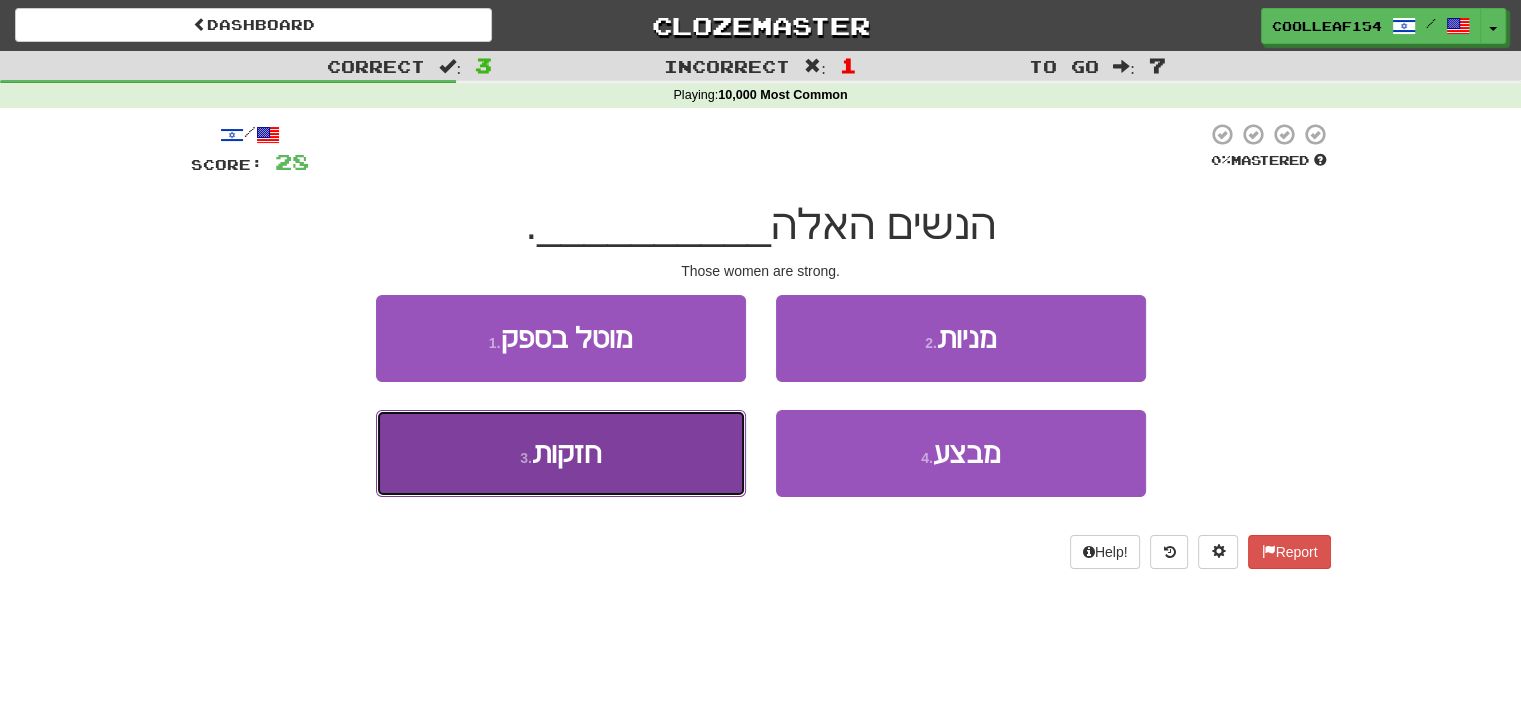 click on "3 .  חזקות" at bounding box center (561, 453) 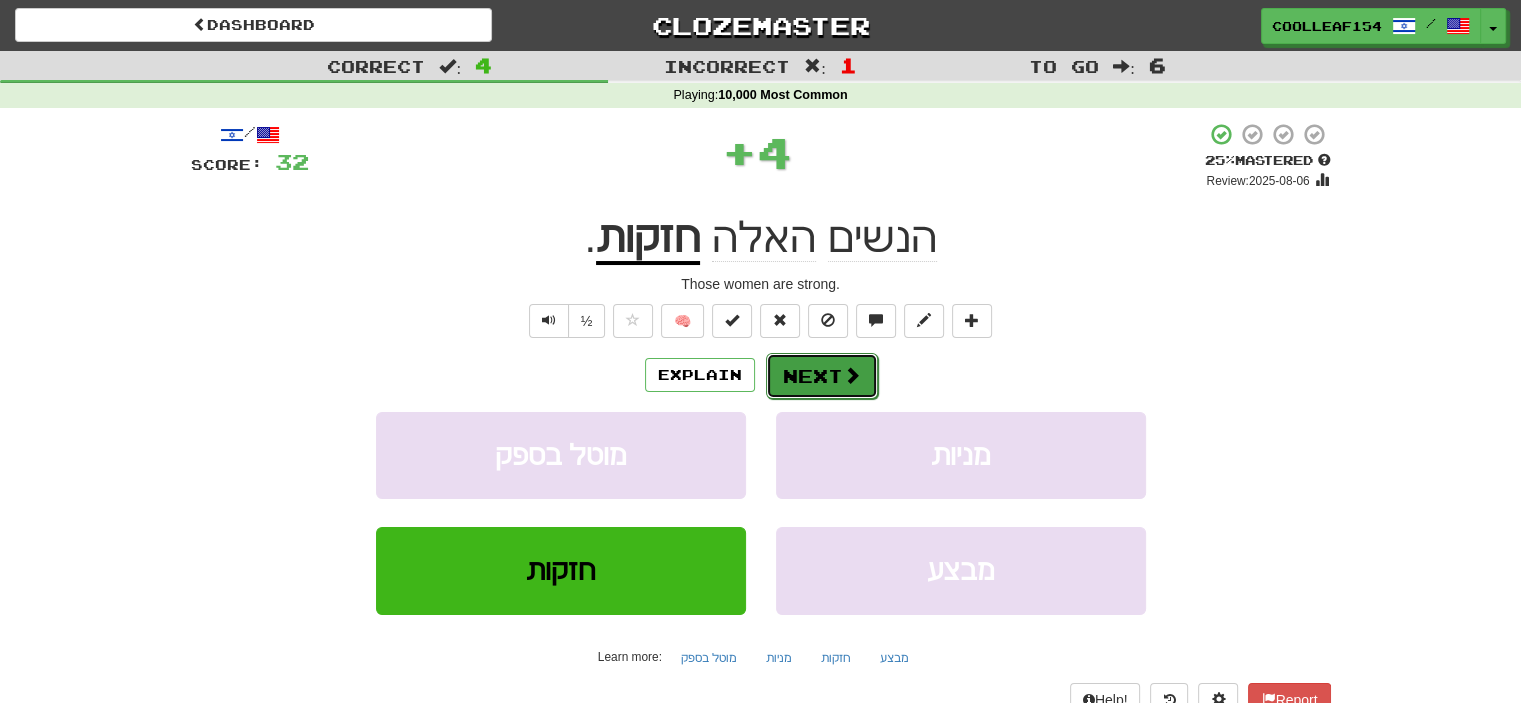 click on "Next" at bounding box center (822, 376) 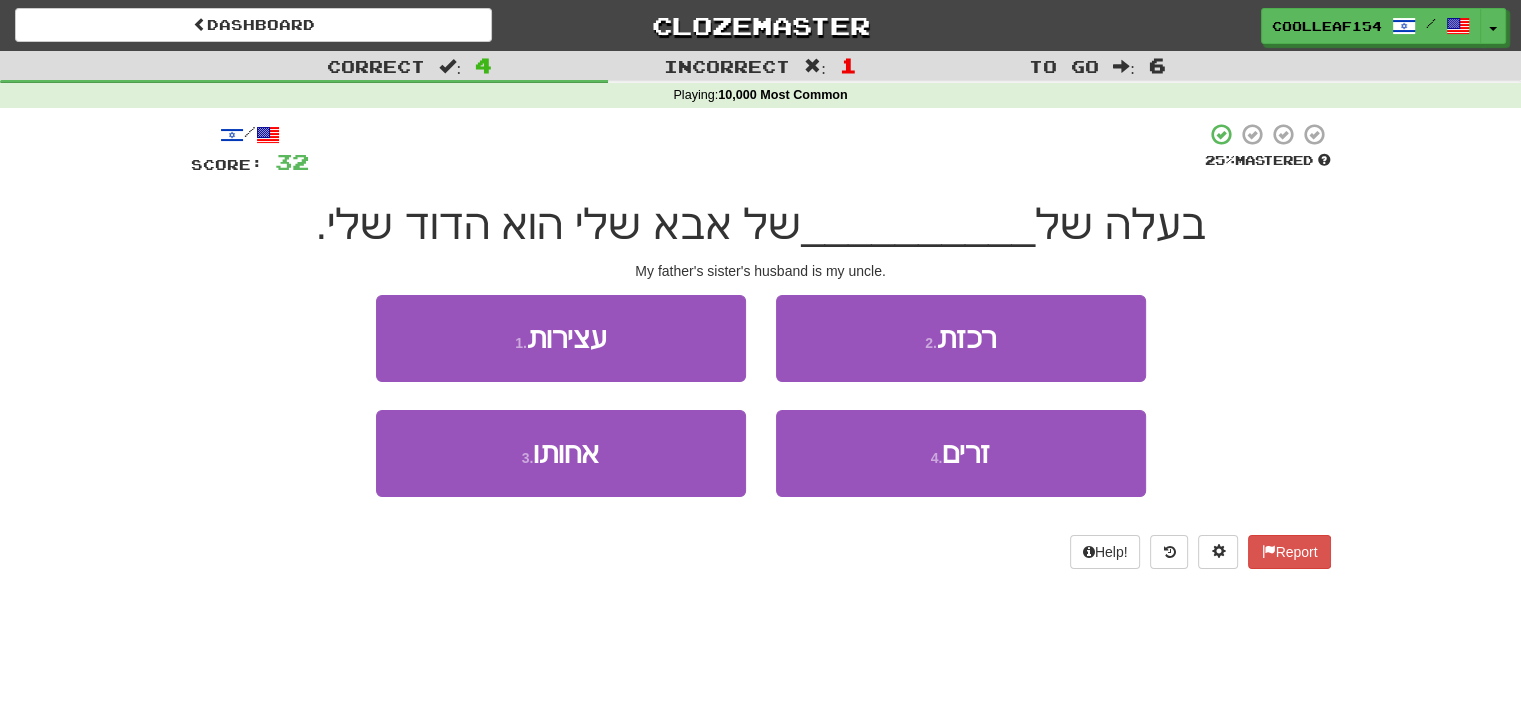 drag, startPoint x: 801, startPoint y: 382, endPoint x: 1445, endPoint y: 345, distance: 645.062 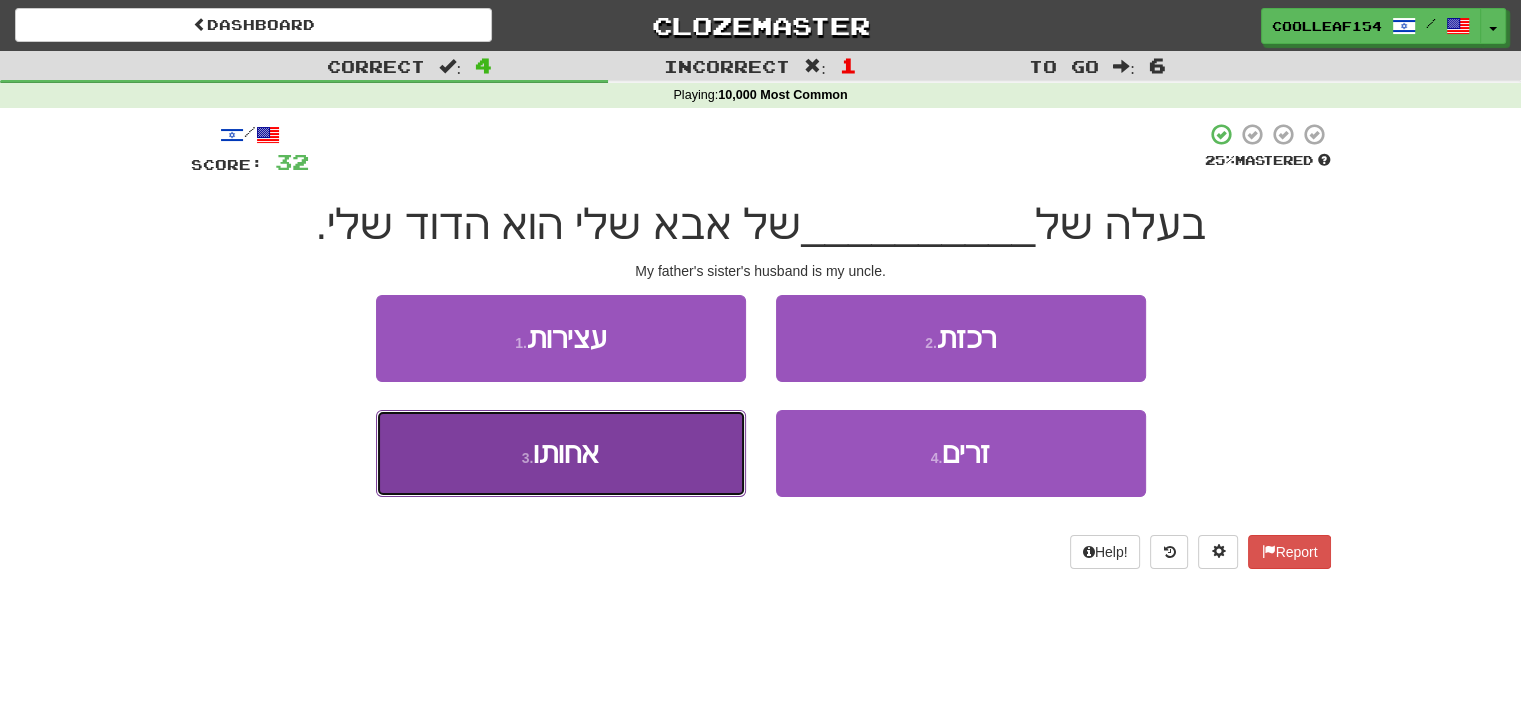 click on "3 .  אחותו" at bounding box center [561, 453] 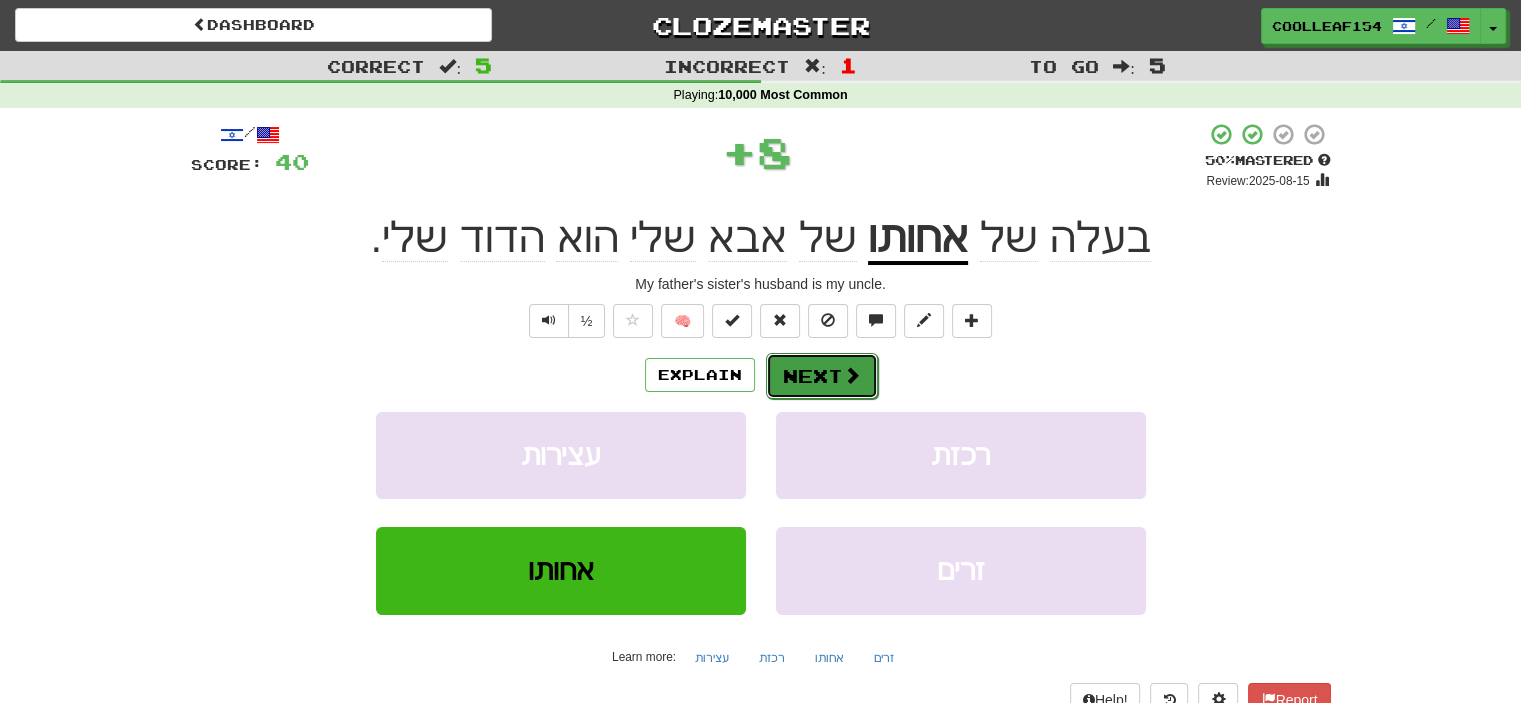 click on "Next" at bounding box center [822, 376] 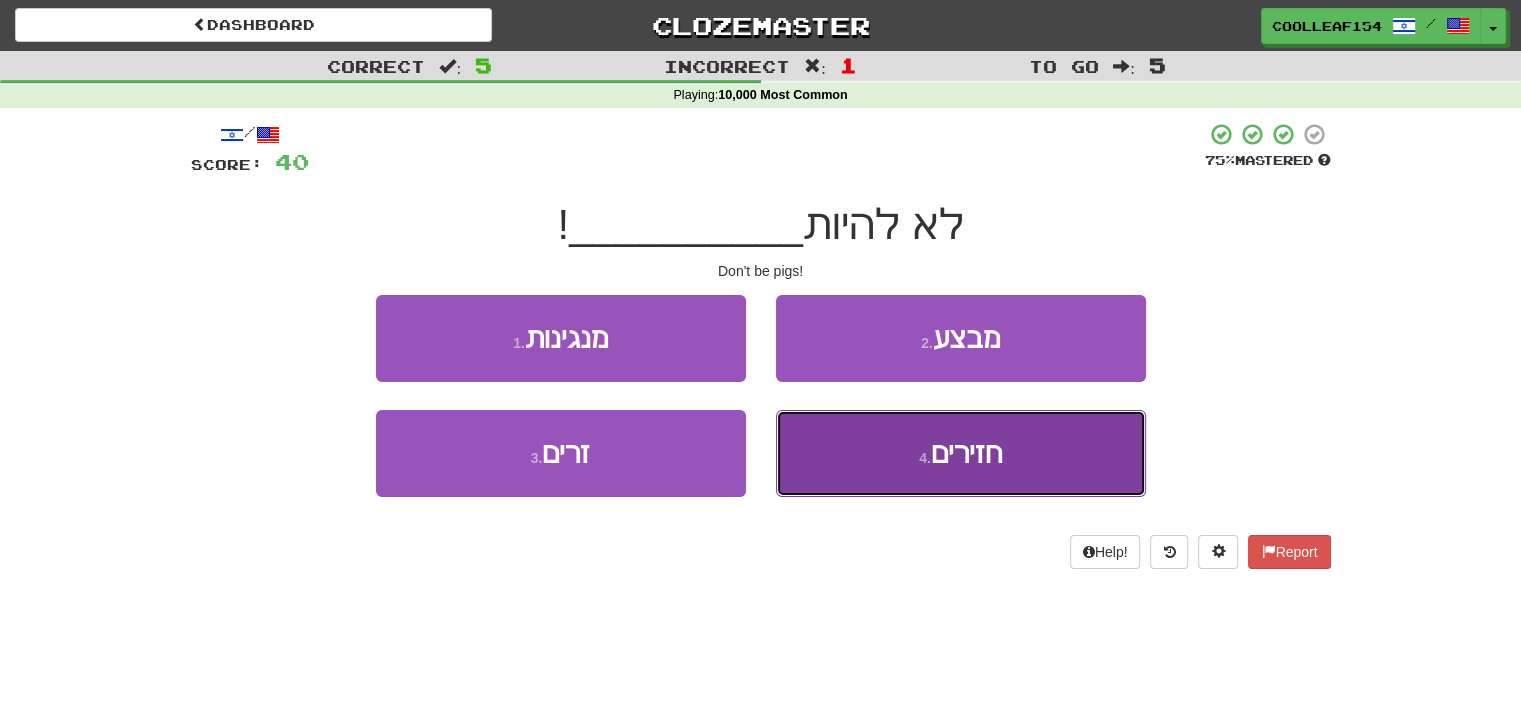 click on "4 .  חזירים" at bounding box center [961, 453] 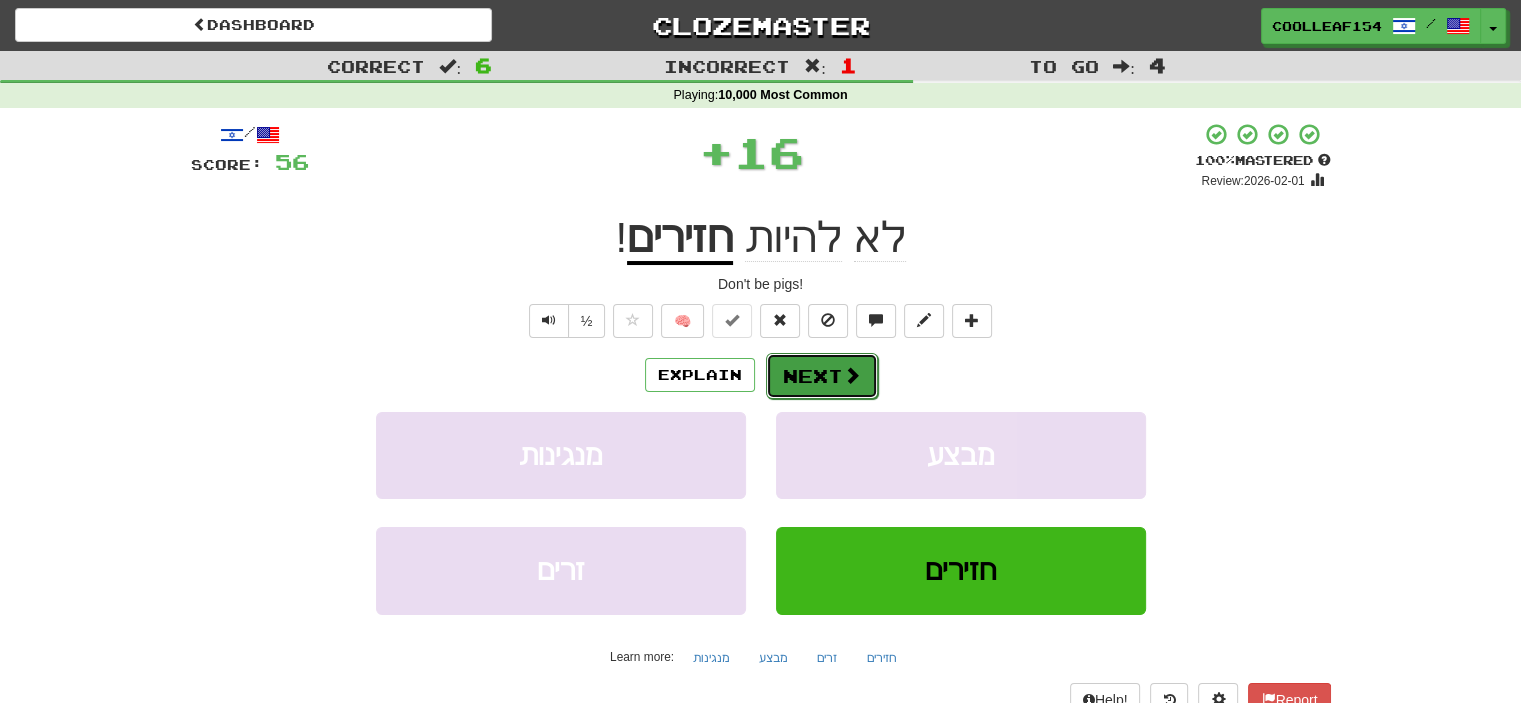 click on "Next" at bounding box center (822, 376) 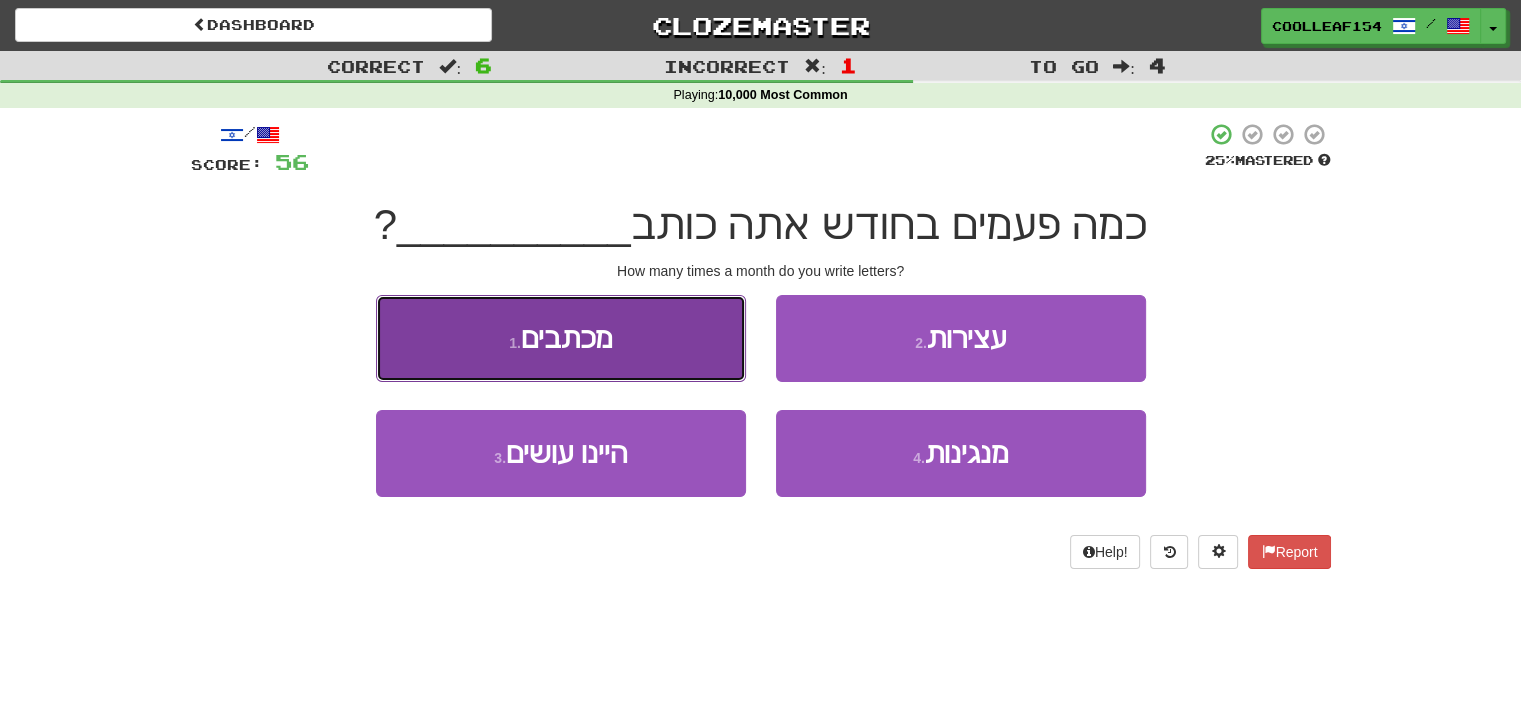 click on "1 .  מכתבים" at bounding box center [561, 338] 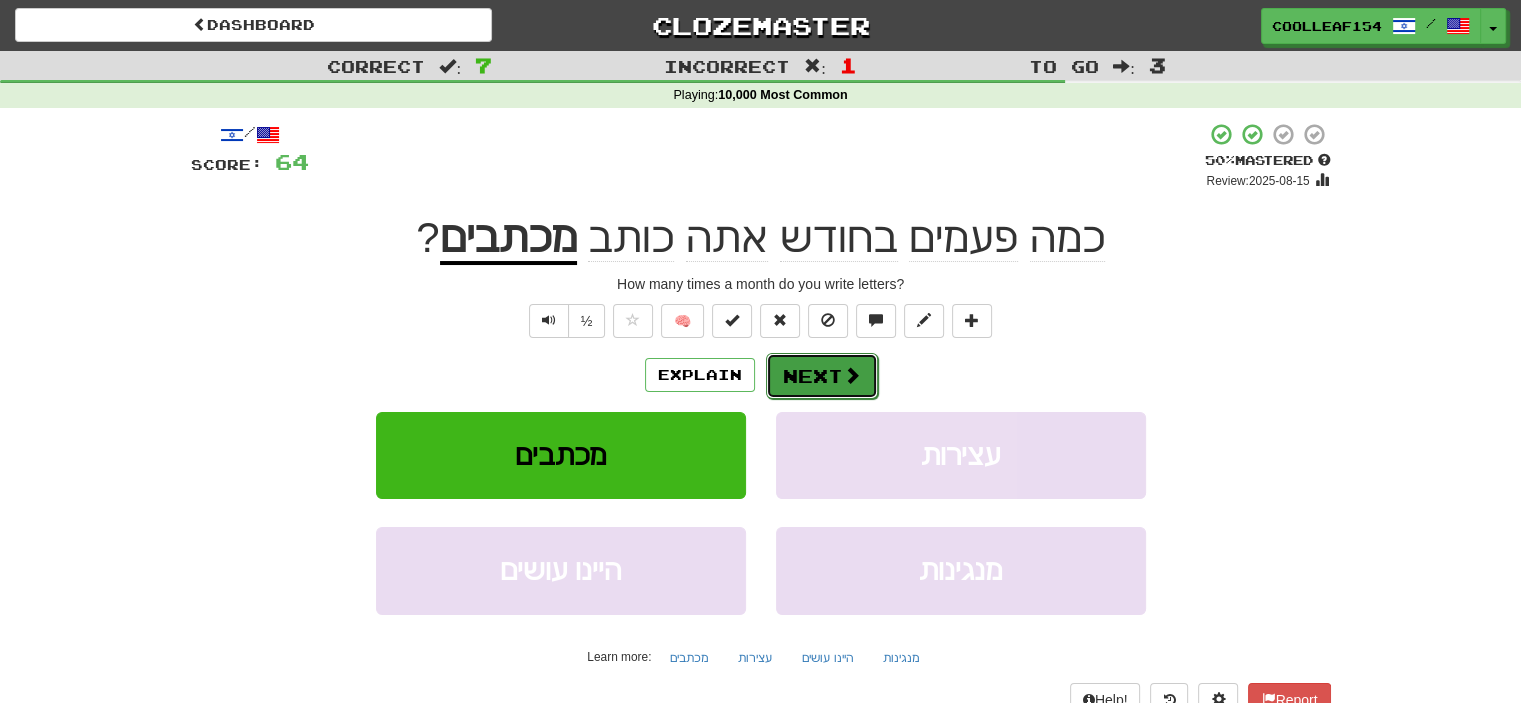 click on "Next" at bounding box center [822, 376] 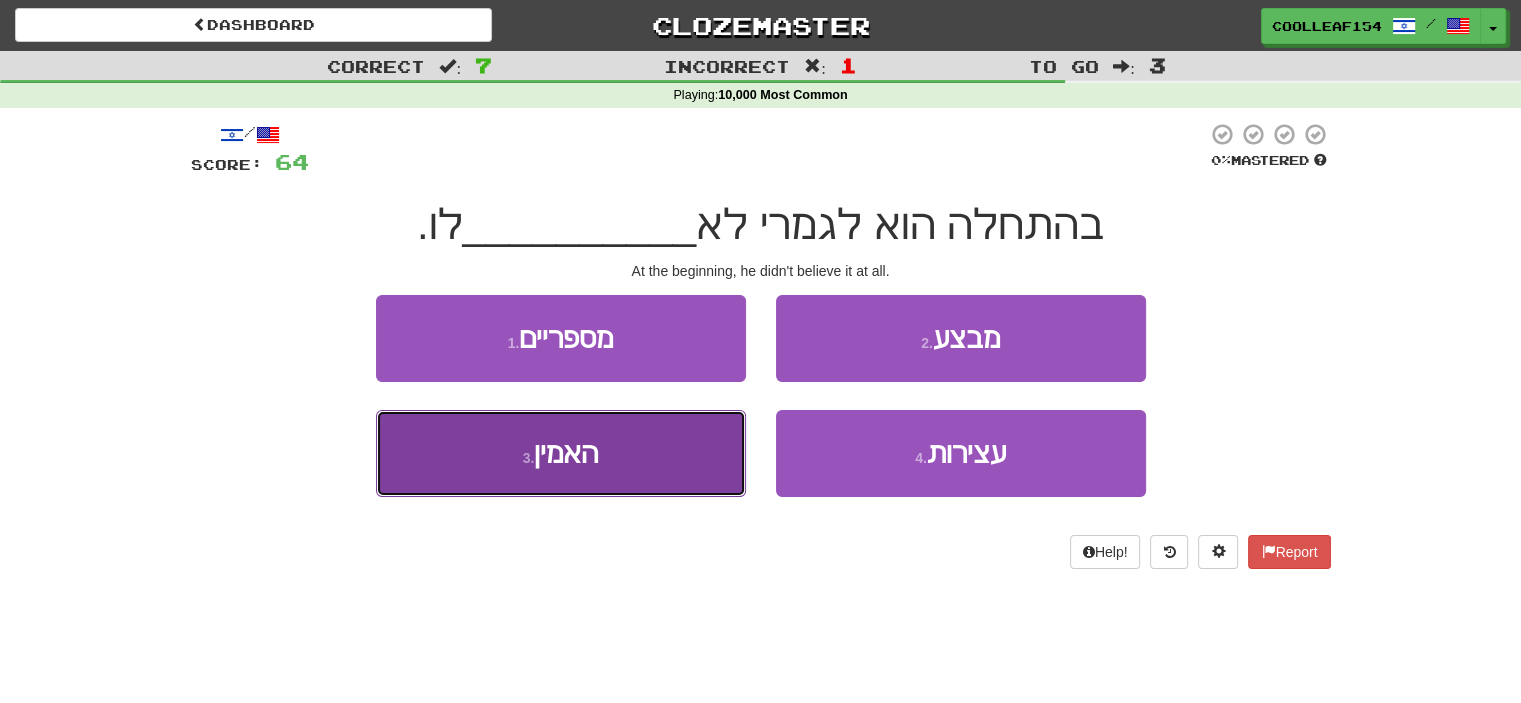 click on "3 .  האמין" at bounding box center (561, 453) 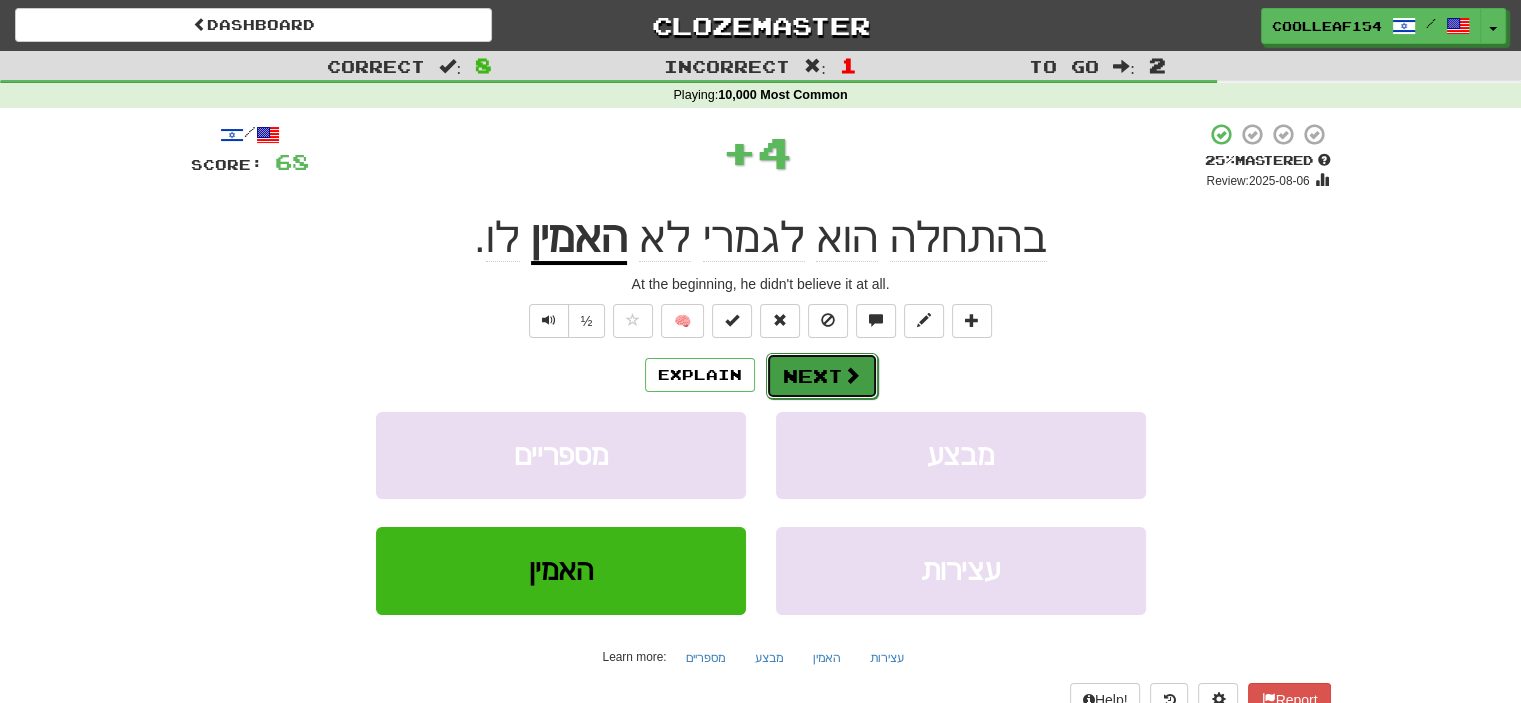 click at bounding box center [852, 375] 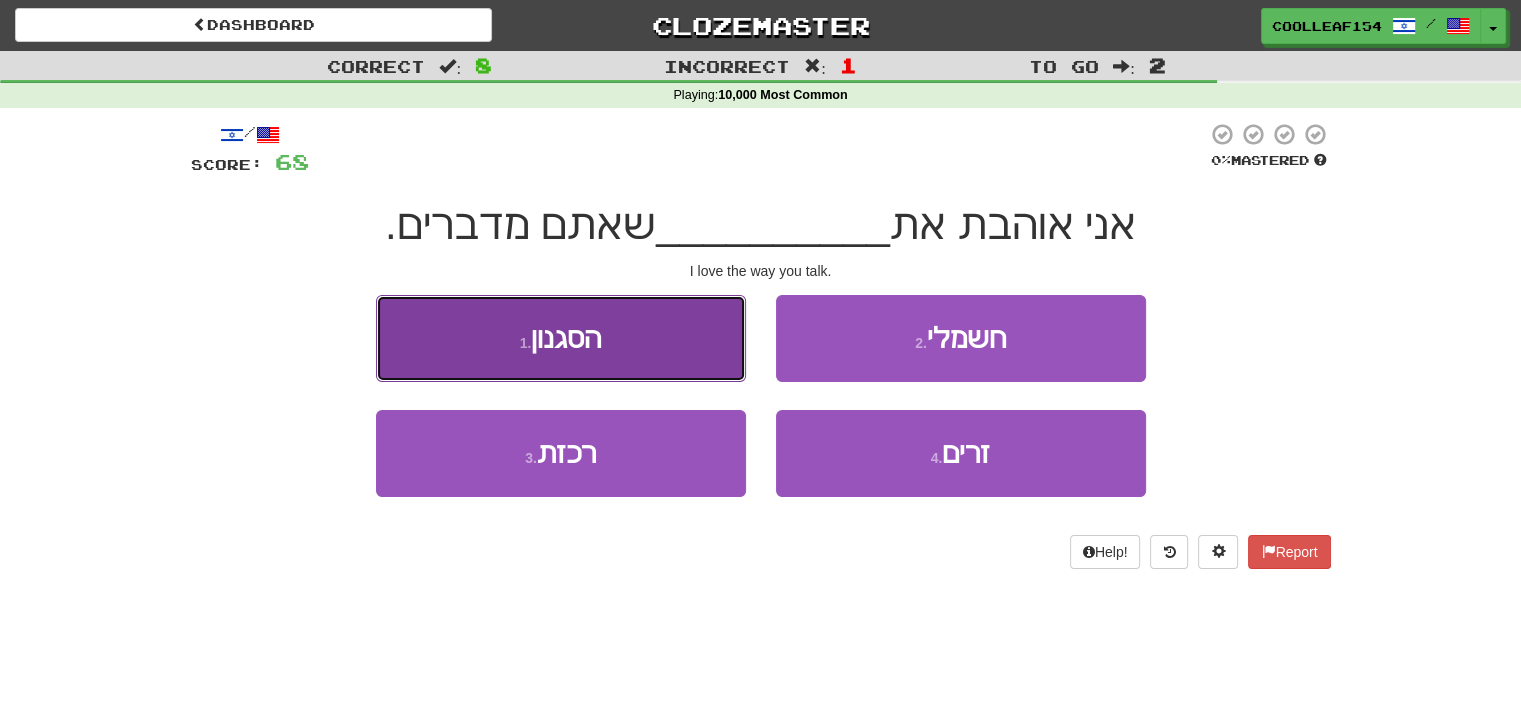 click on "1 .  הסגנון" at bounding box center (561, 338) 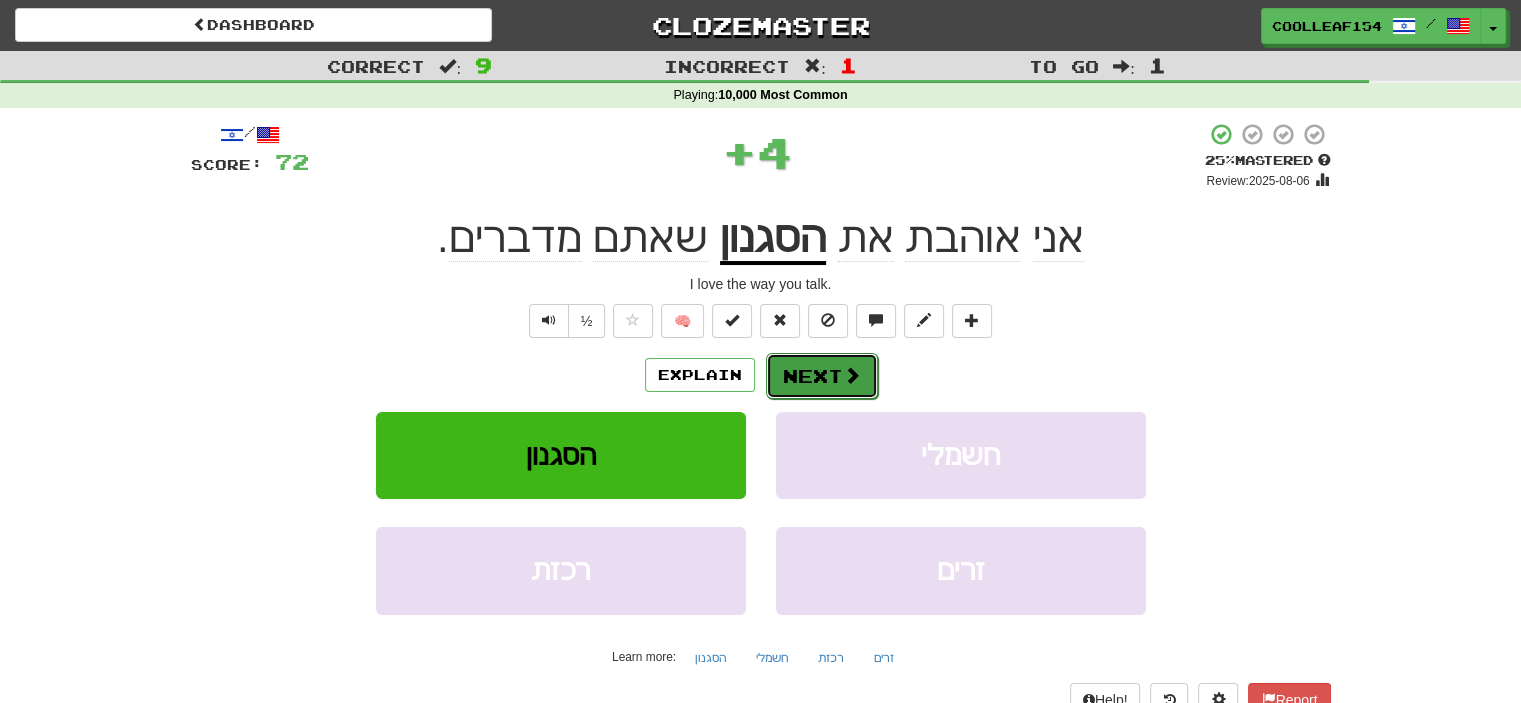 click on "Next" at bounding box center [822, 376] 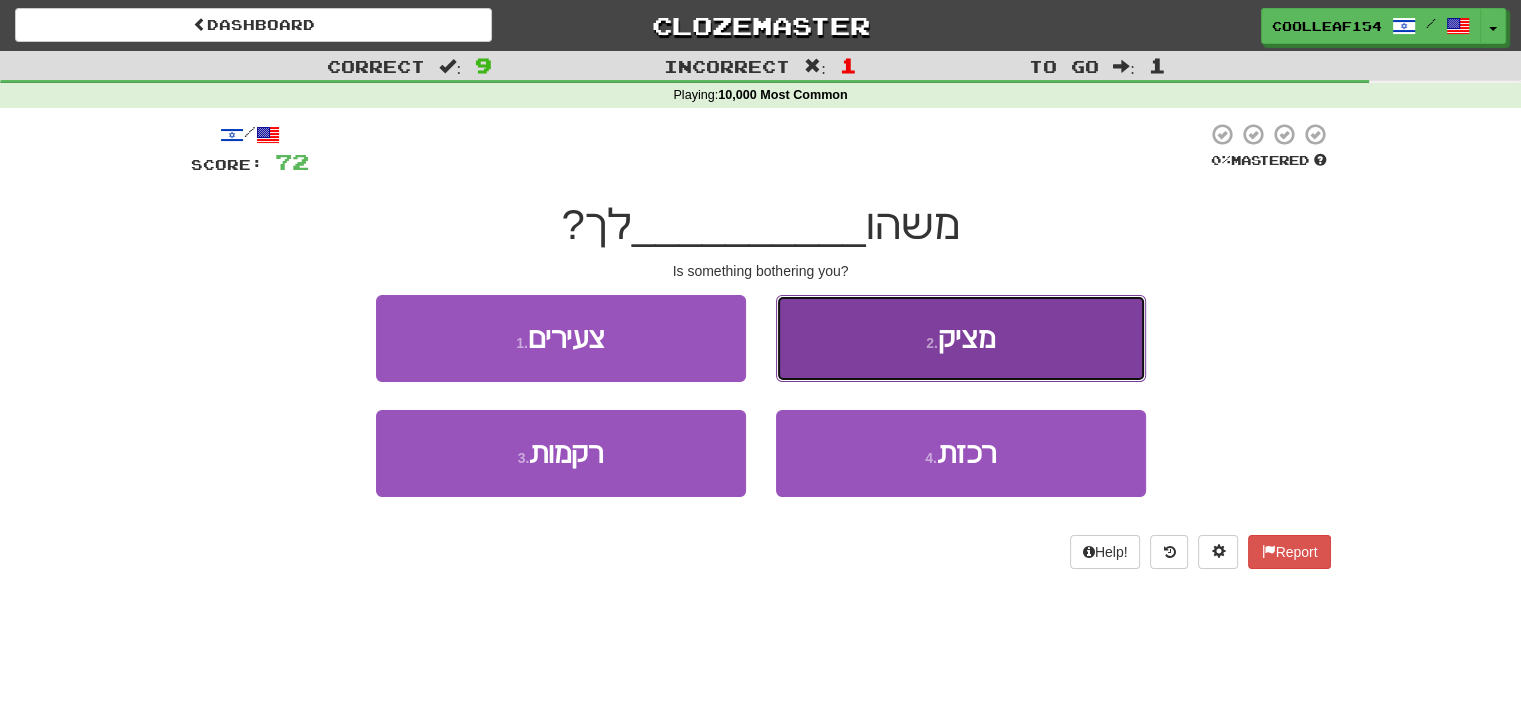 click on "2 .  מציק" at bounding box center [961, 338] 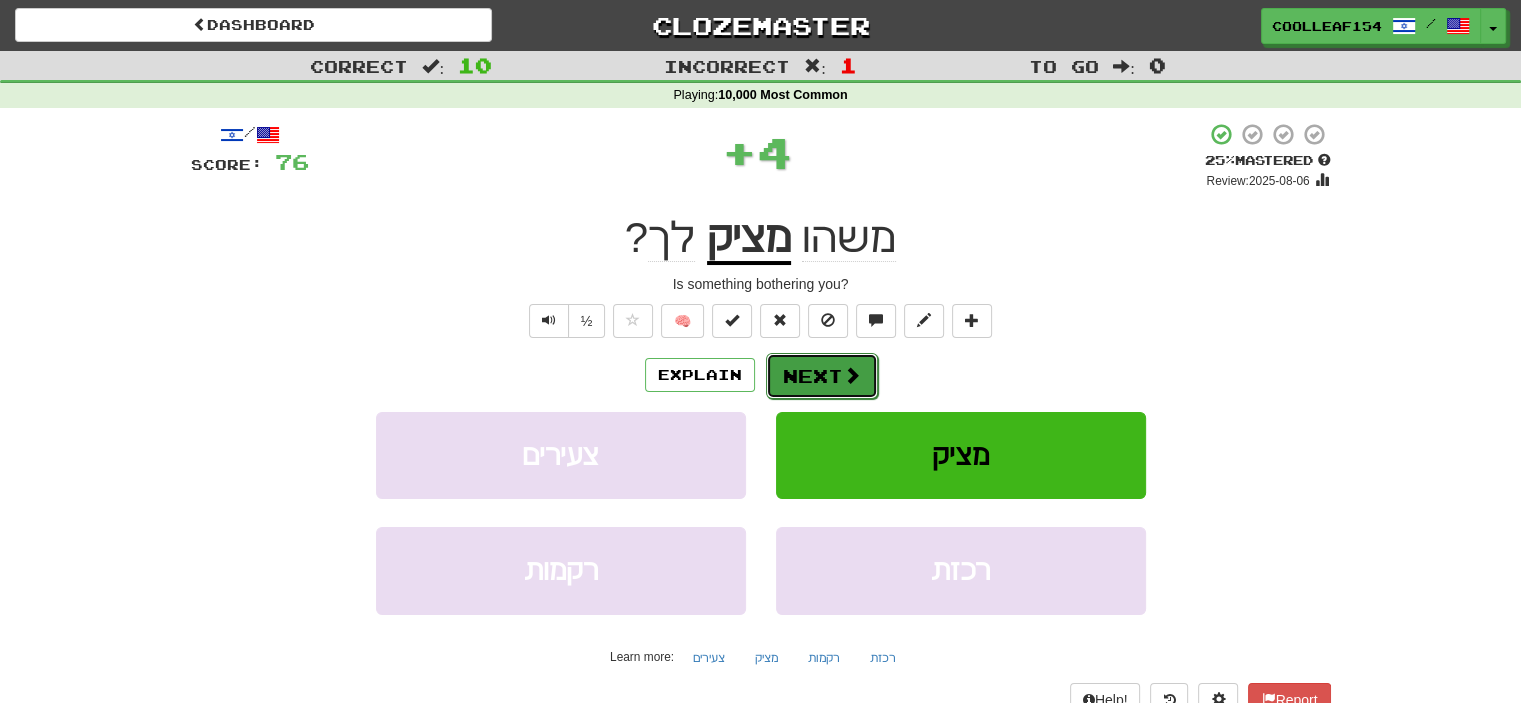click on "Next" at bounding box center (822, 376) 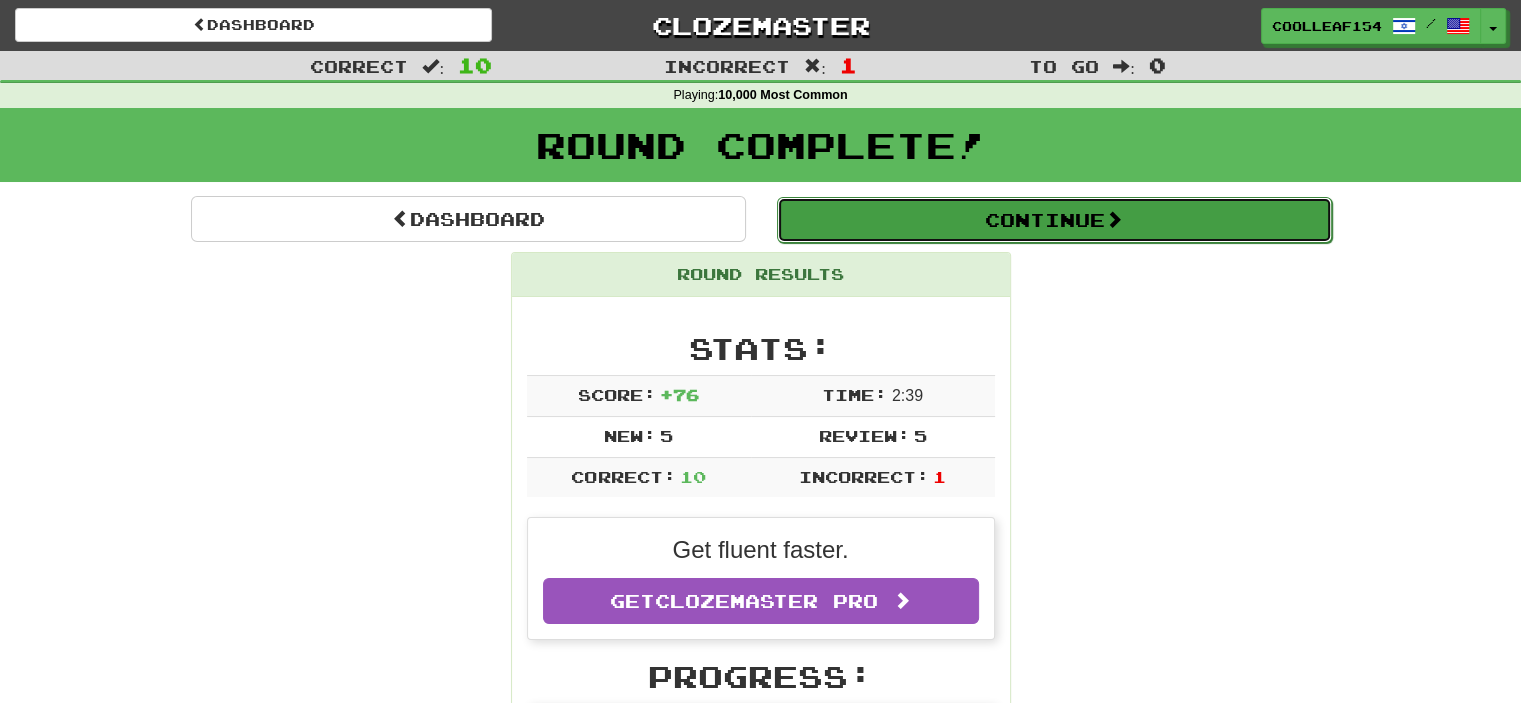 click on "Continue" at bounding box center [1054, 220] 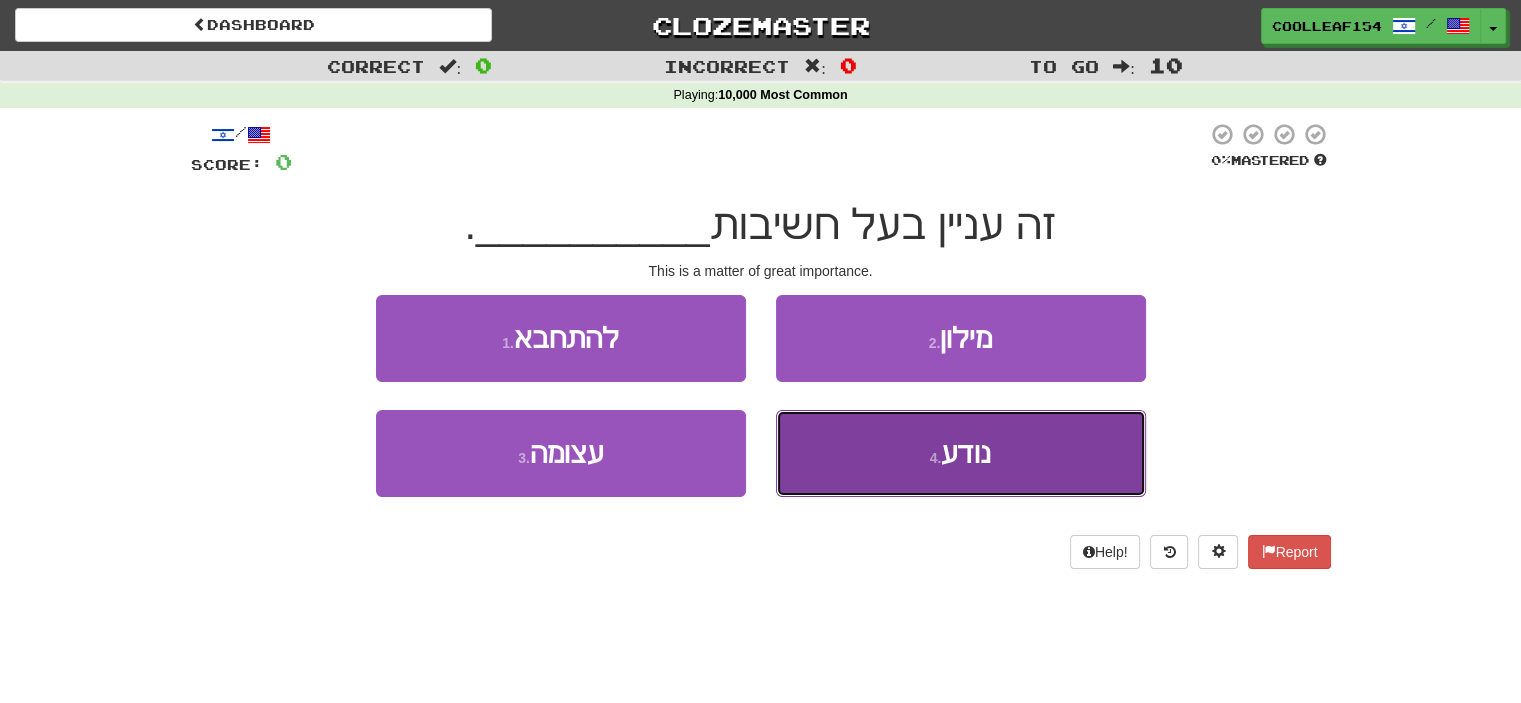 click on "4 .  נודע" at bounding box center (961, 453) 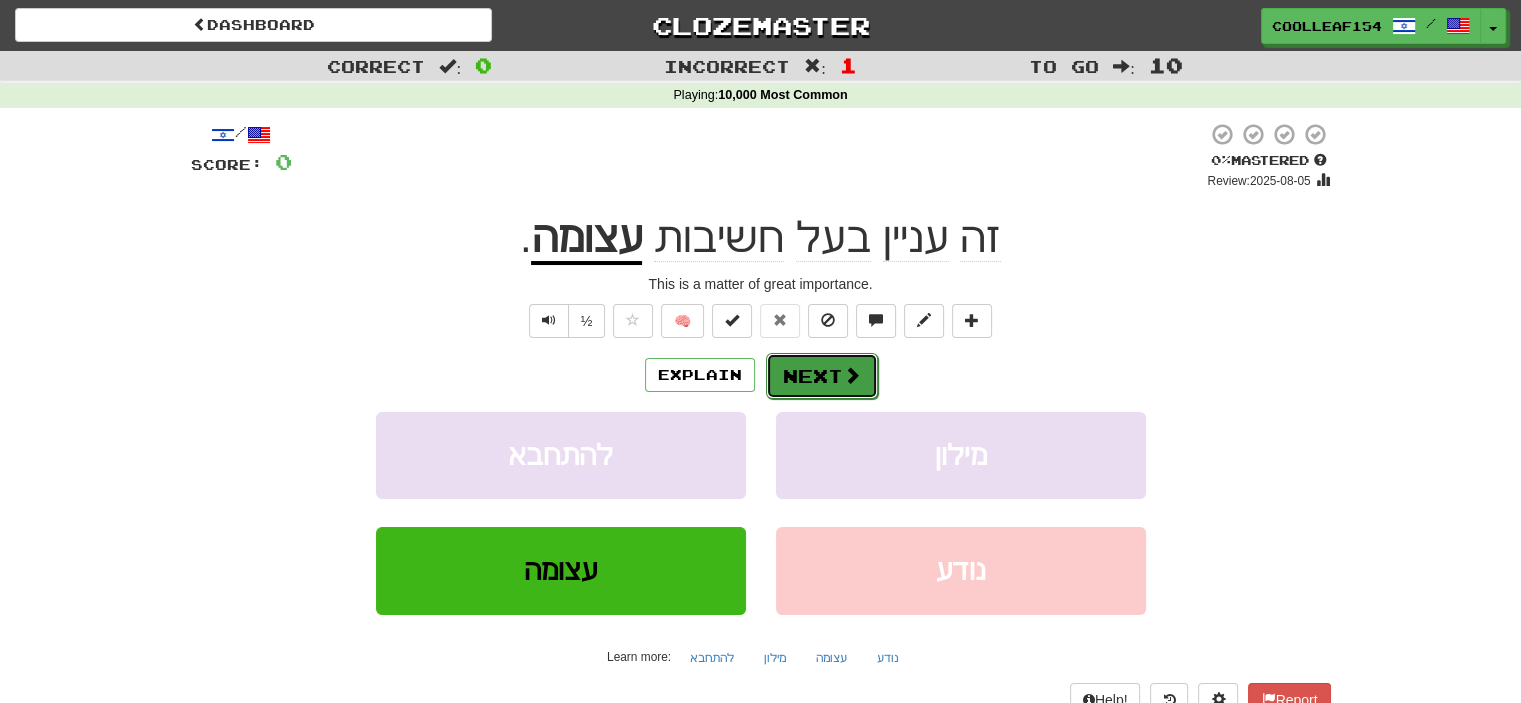 click on "Next" at bounding box center [822, 376] 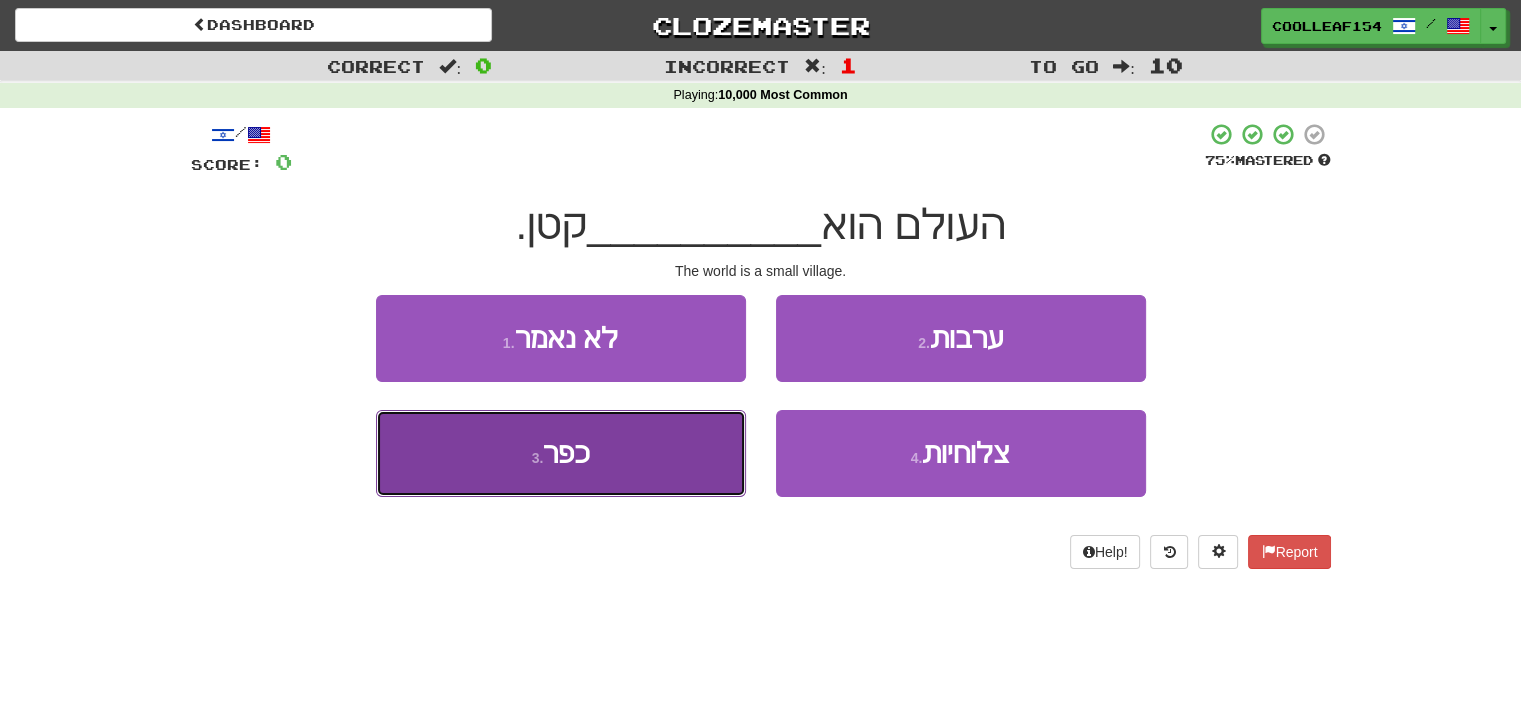 click on "3 .  כפר" at bounding box center (561, 453) 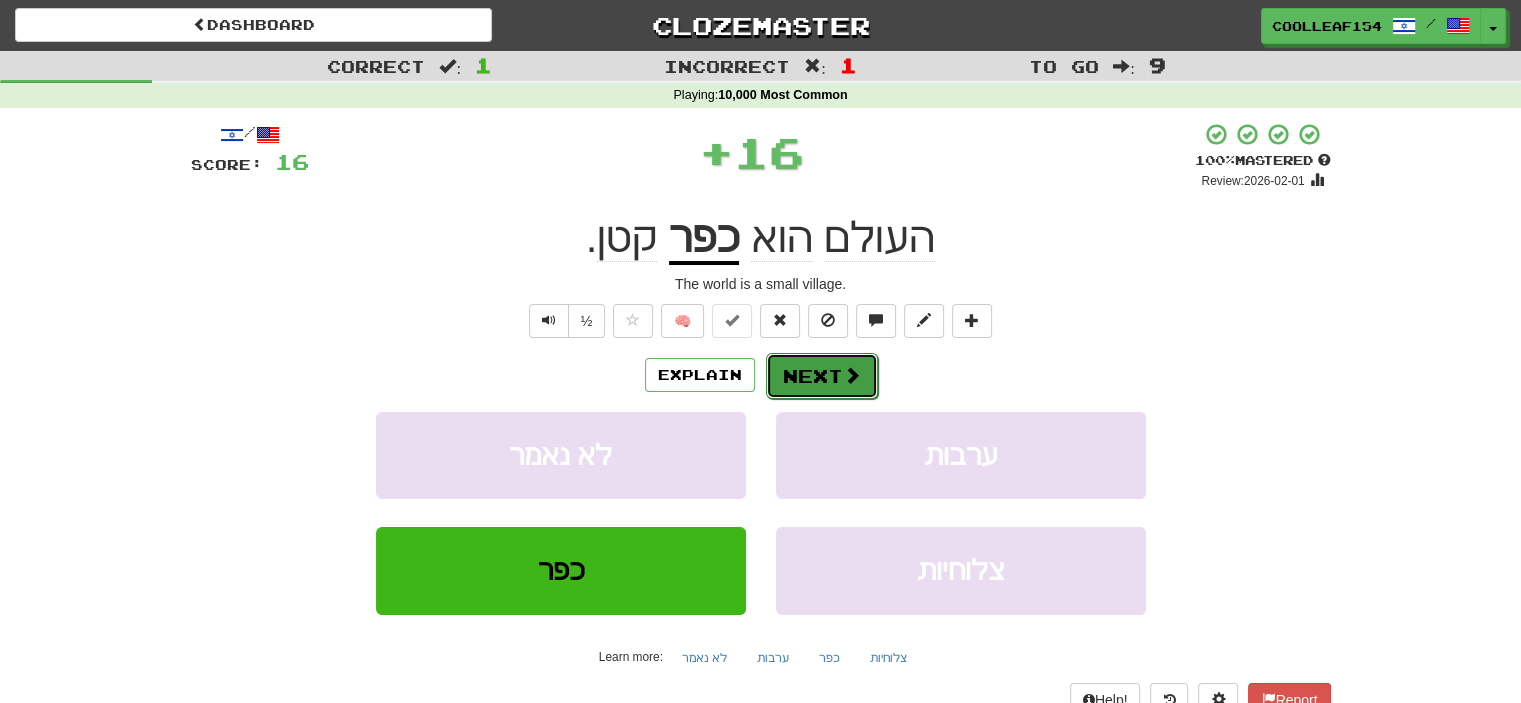 click on "Next" at bounding box center (822, 376) 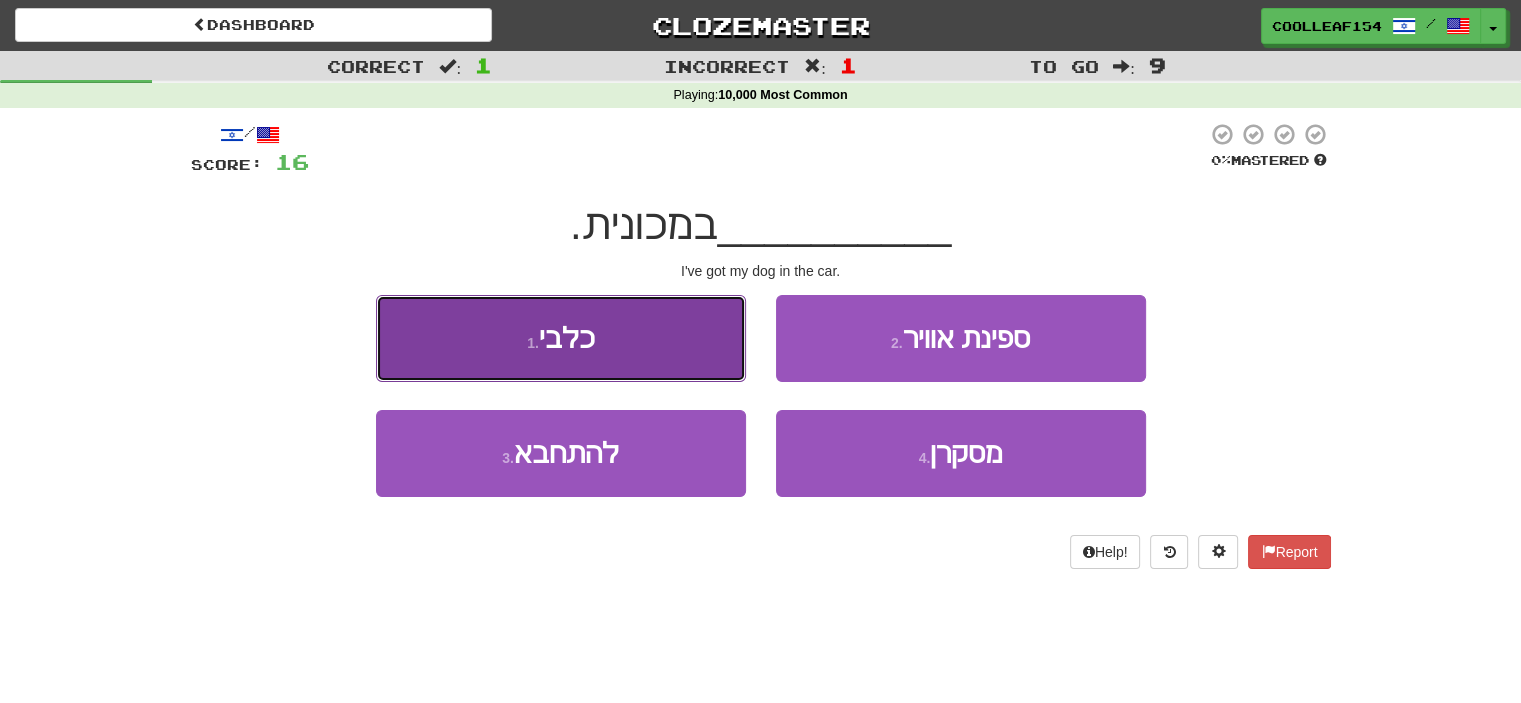 click on "1 .  כלבי" at bounding box center (561, 338) 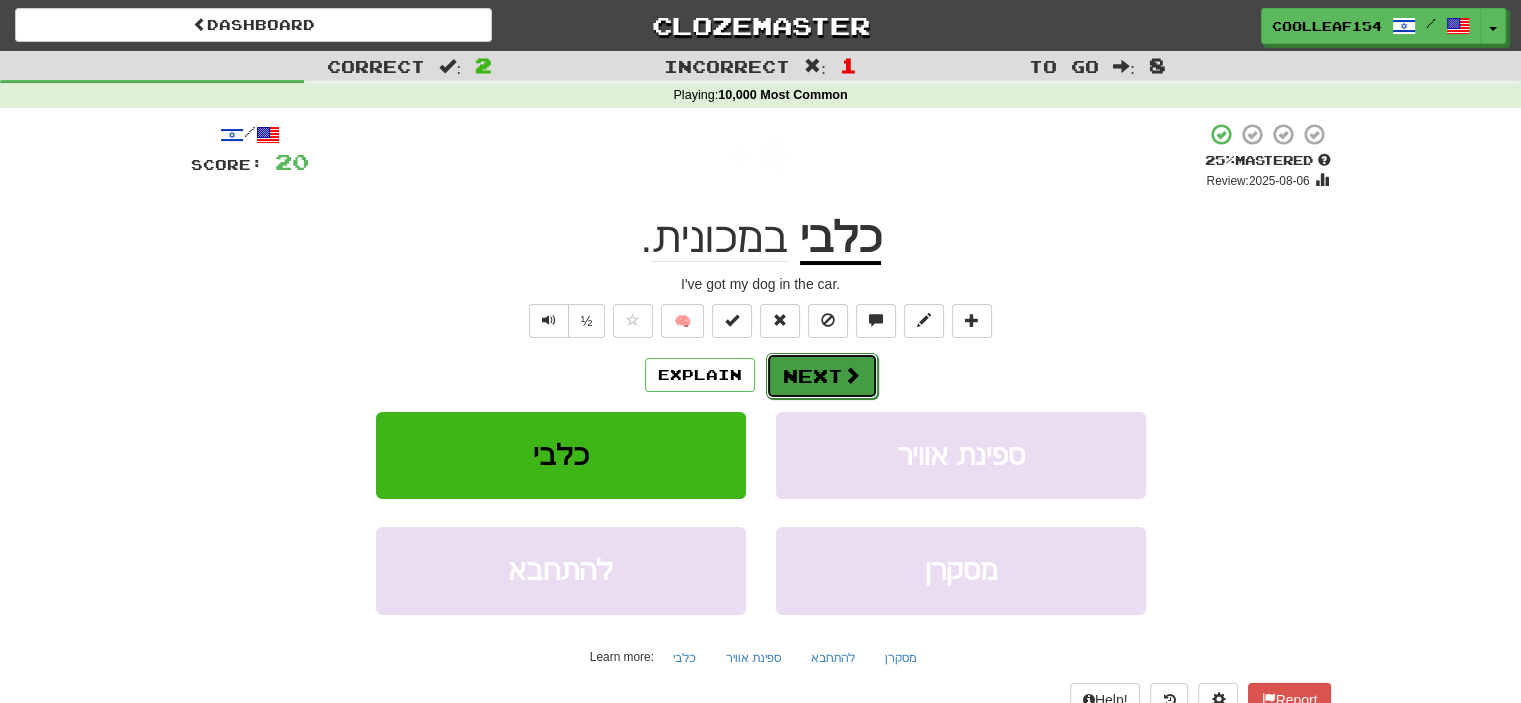 click on "Next" at bounding box center (822, 376) 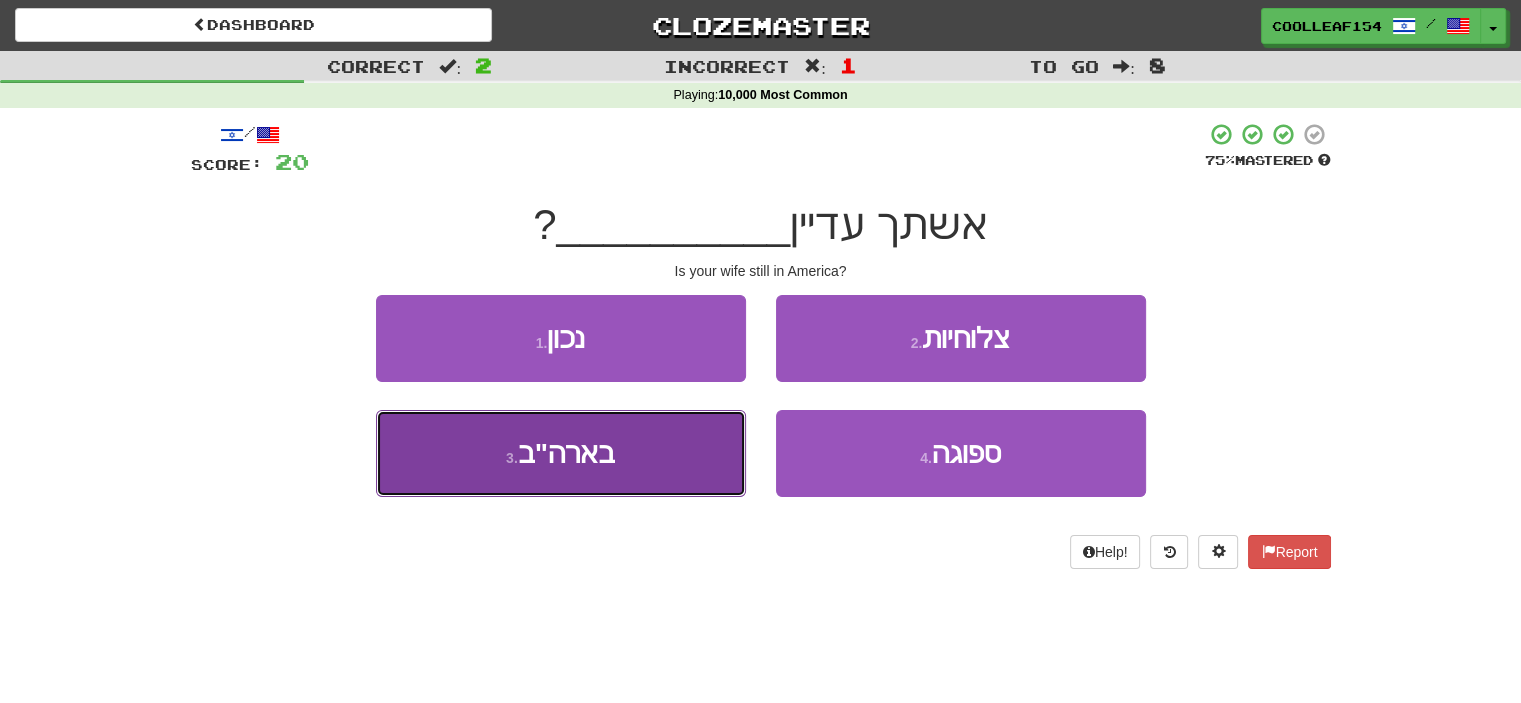 click on "3 .  בארה"ב" at bounding box center (561, 453) 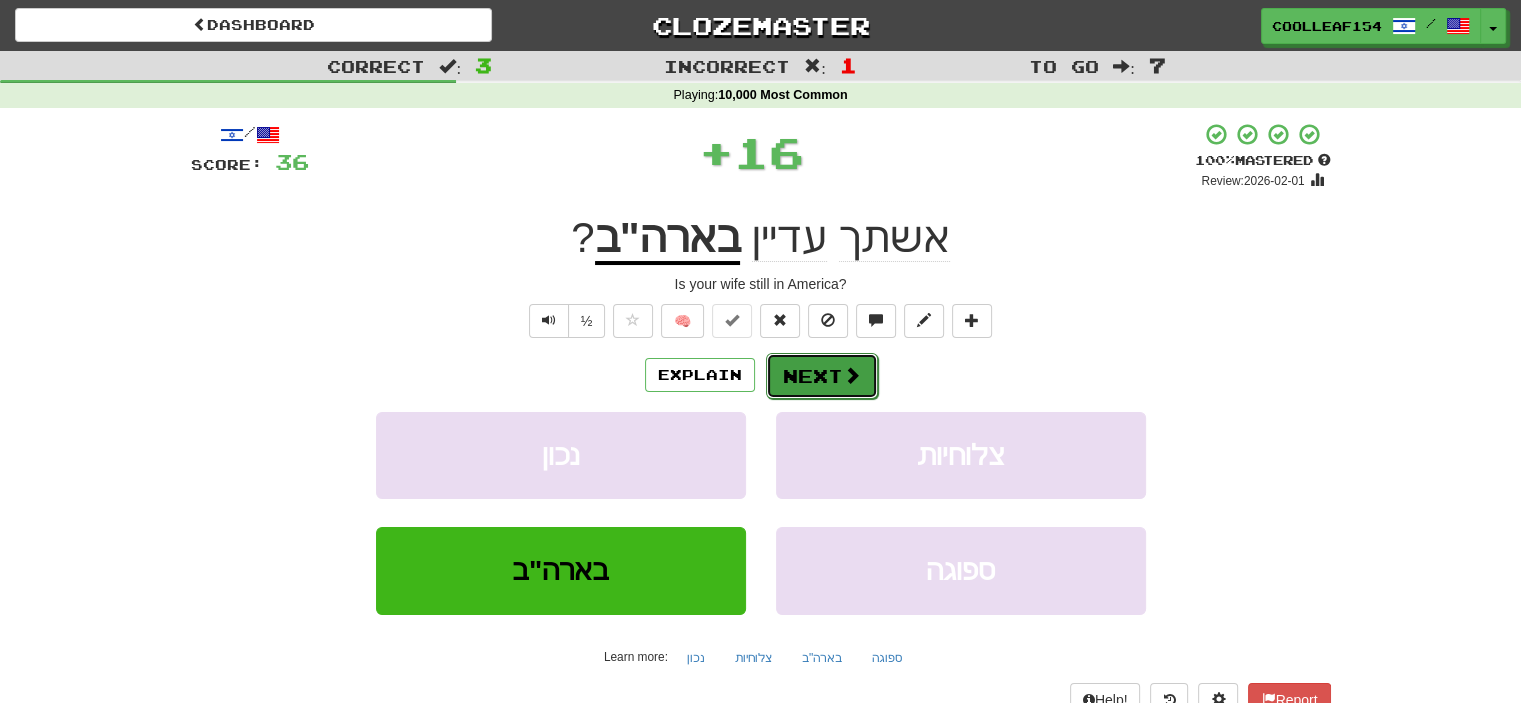 click on "Next" at bounding box center (822, 376) 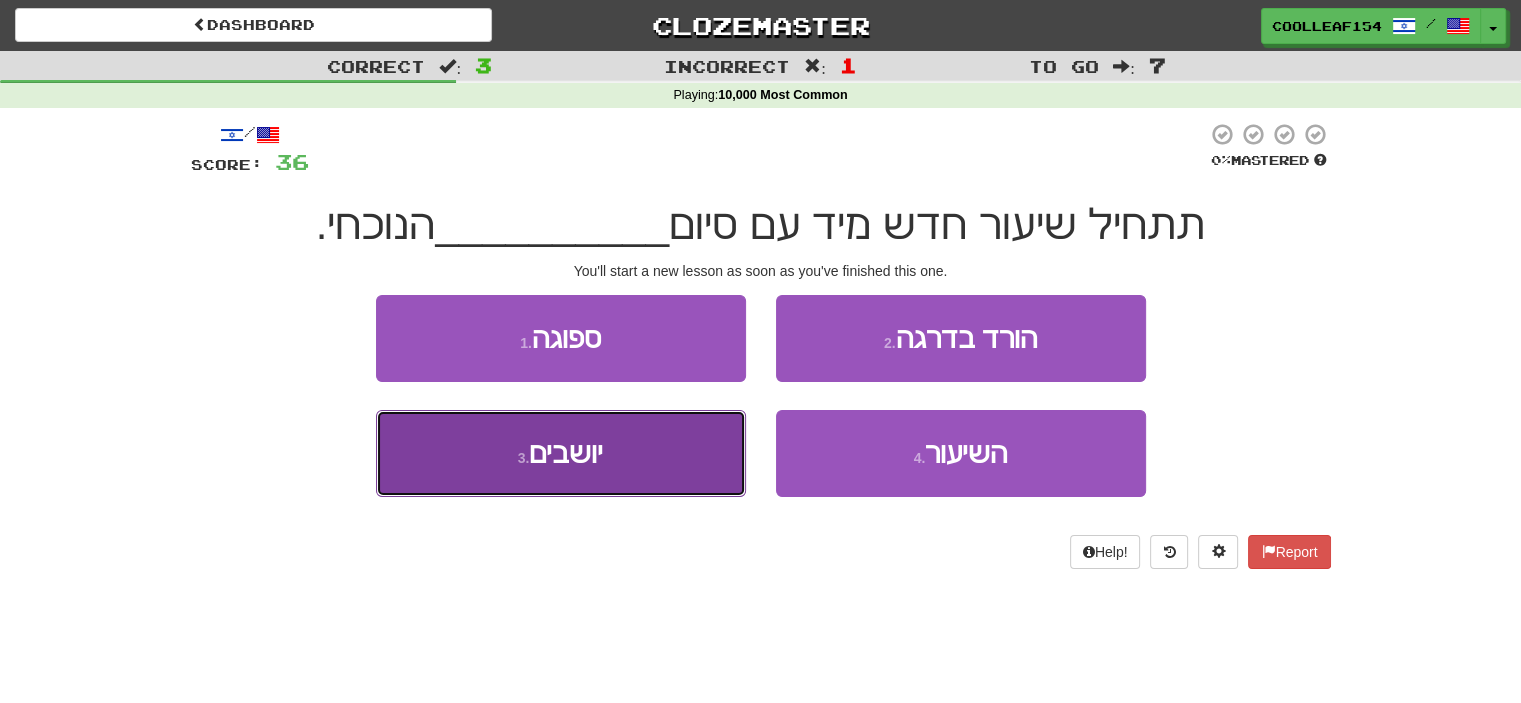 click on "3 .  יושבים" at bounding box center (561, 453) 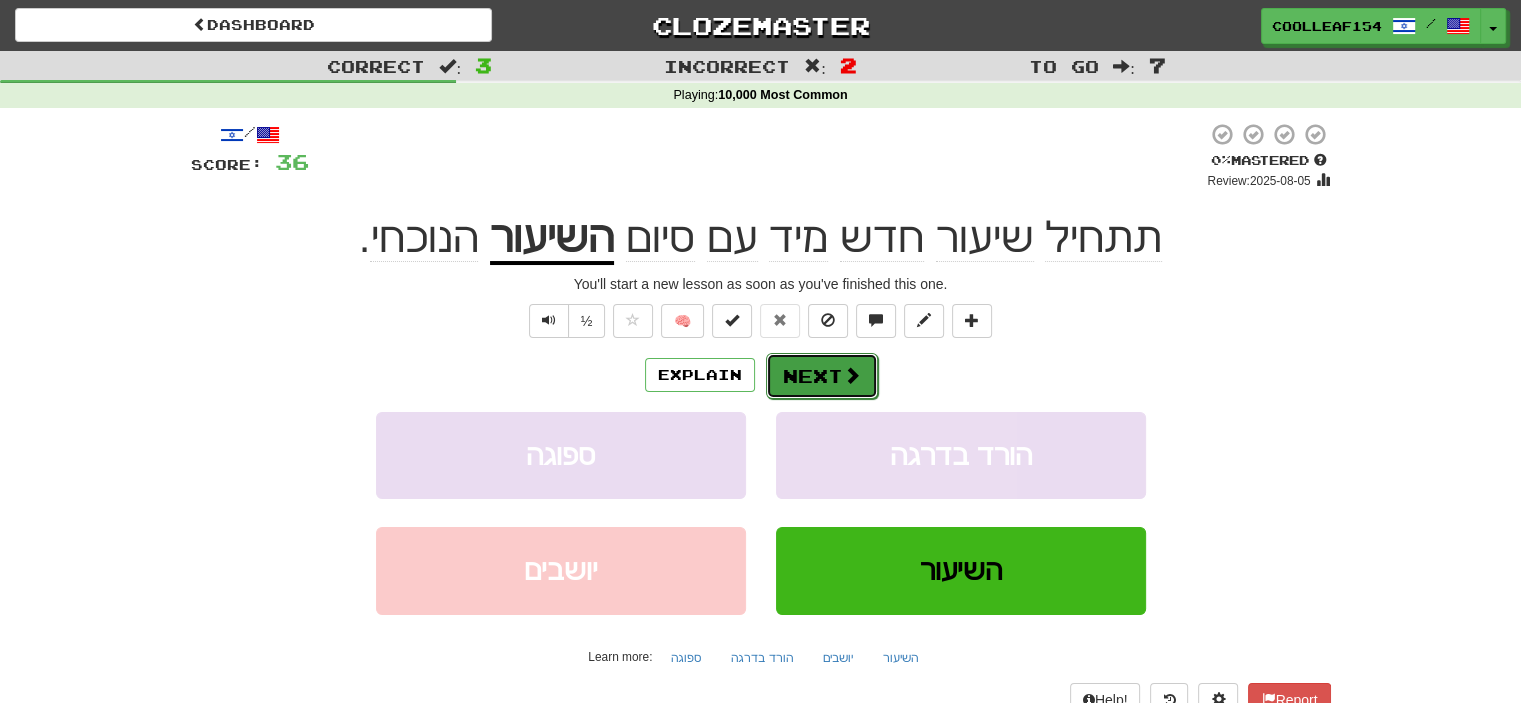 click on "Next" at bounding box center (822, 376) 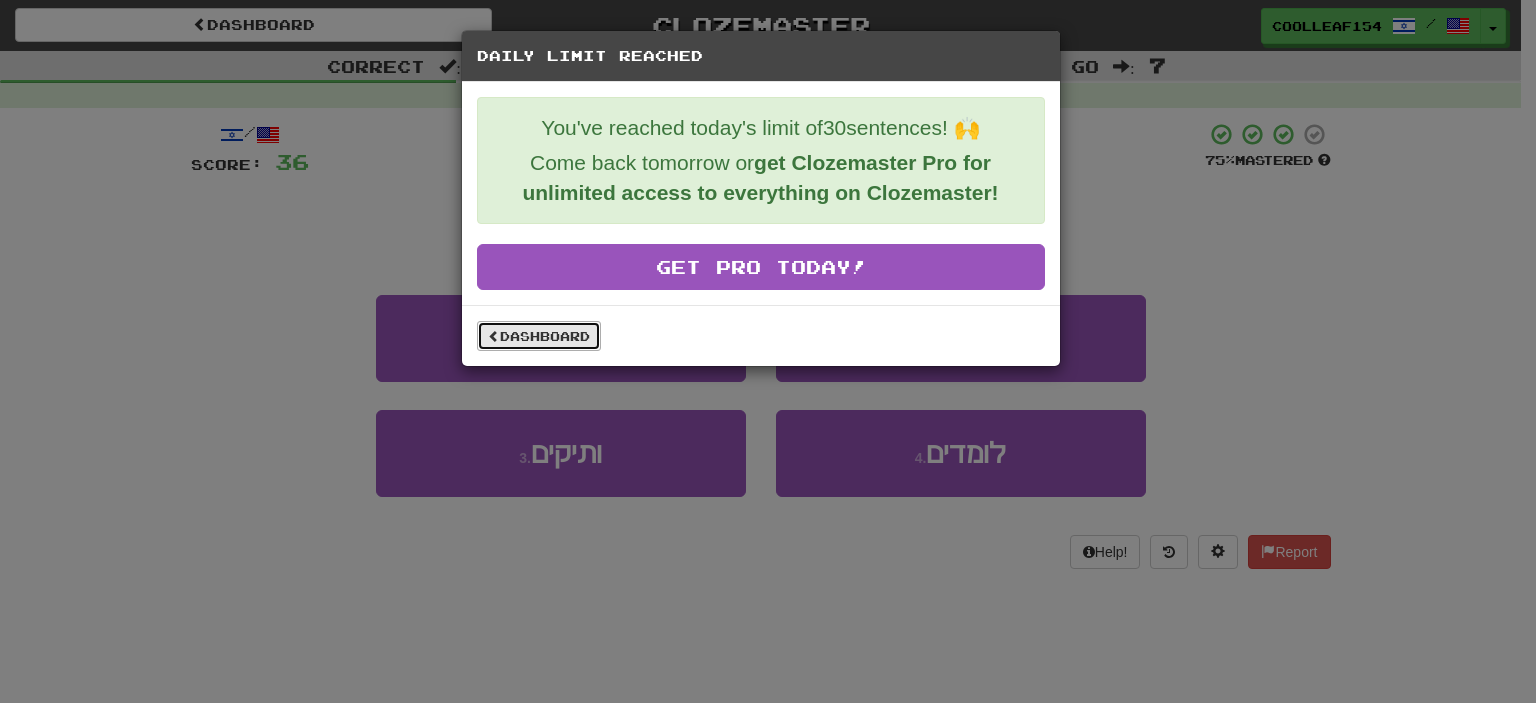 drag, startPoint x: 482, startPoint y: 331, endPoint x: 492, endPoint y: 333, distance: 10.198039 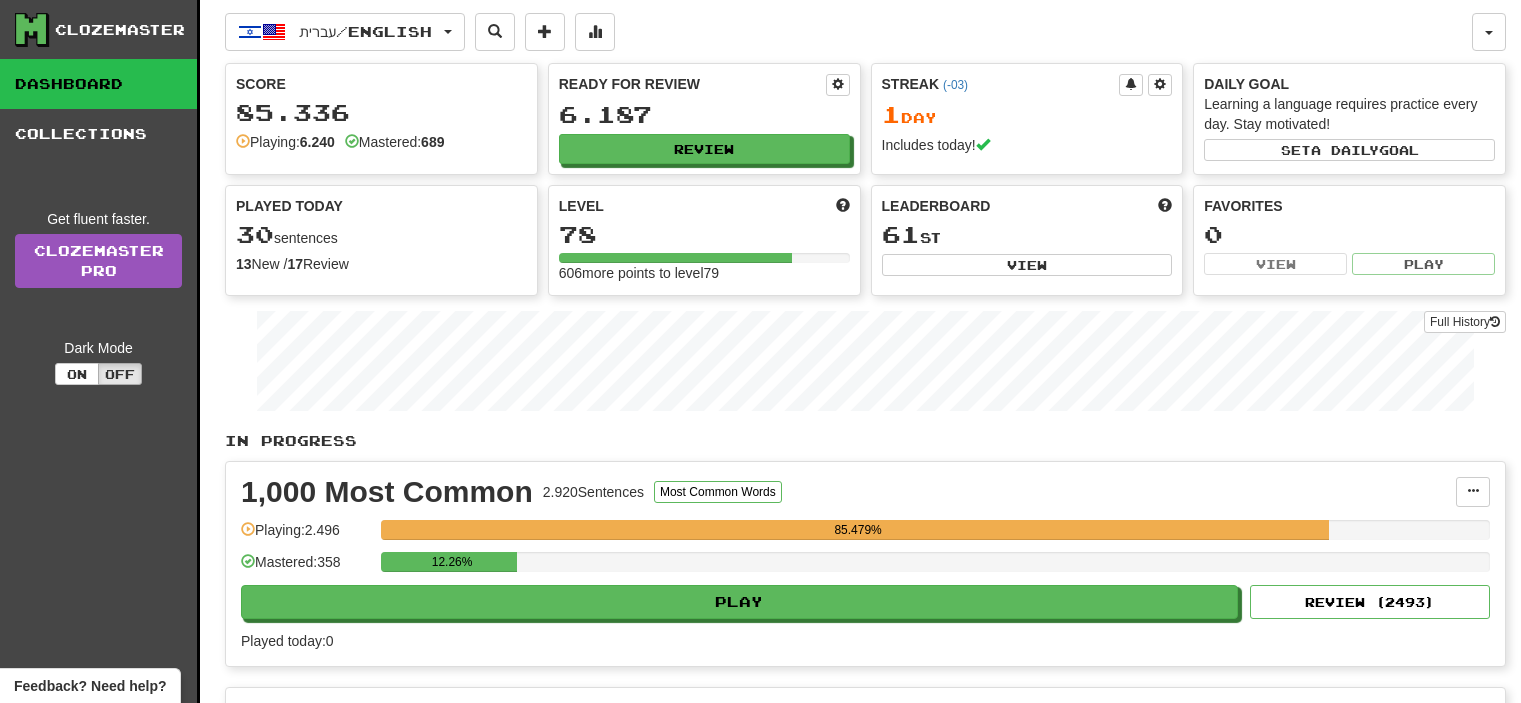 scroll, scrollTop: 0, scrollLeft: 0, axis: both 